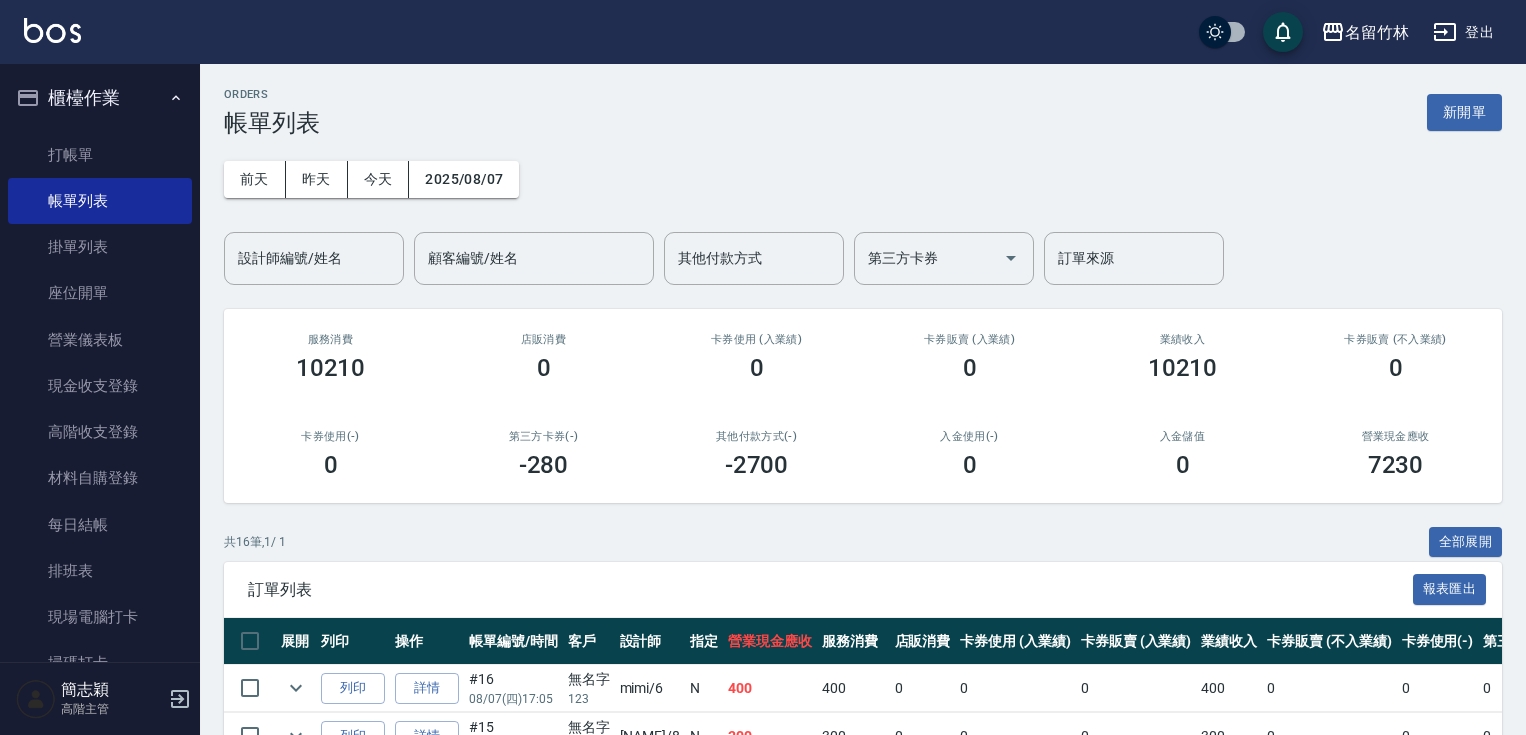 scroll, scrollTop: 0, scrollLeft: 0, axis: both 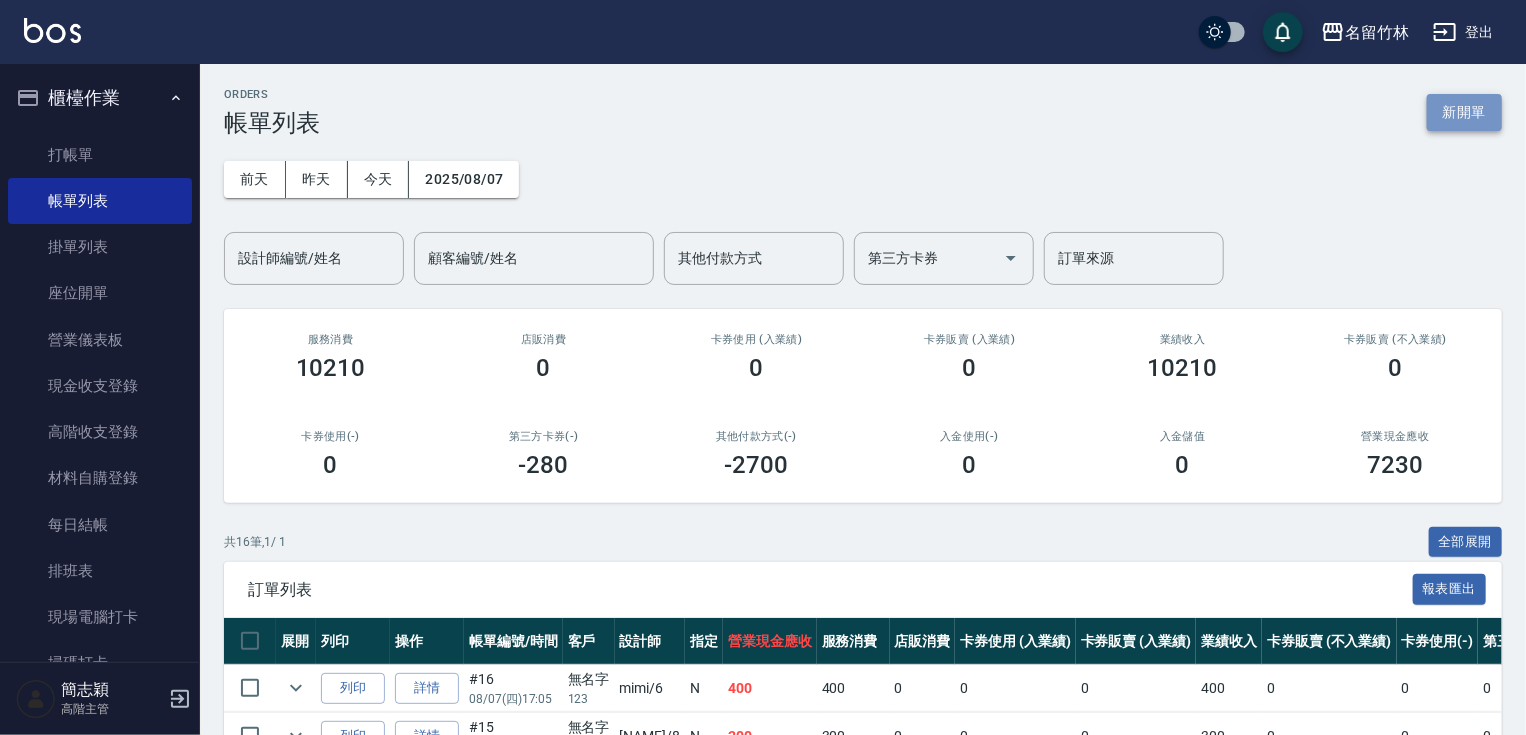 click on "新開單" at bounding box center (1464, 112) 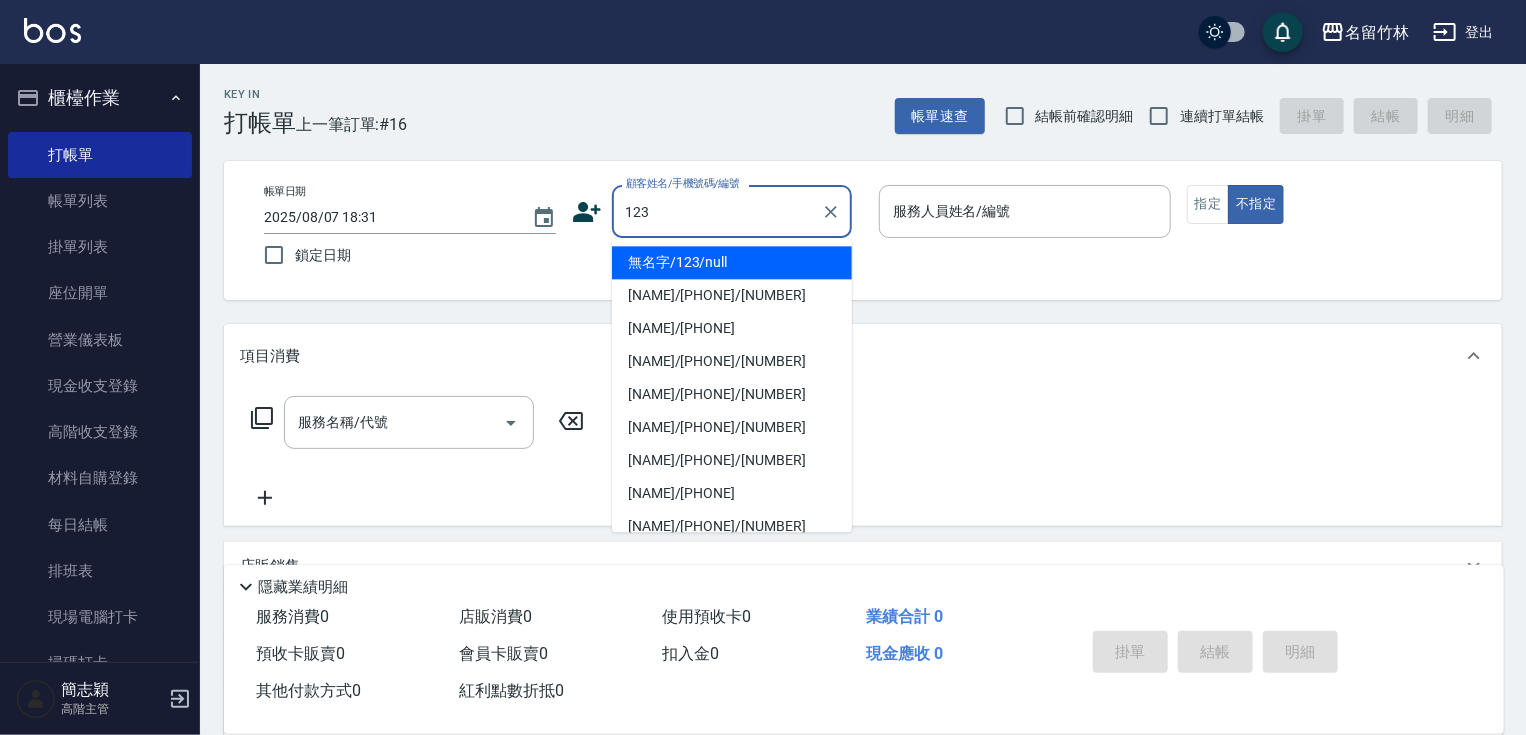 click on "無名字/123/null" at bounding box center (732, 262) 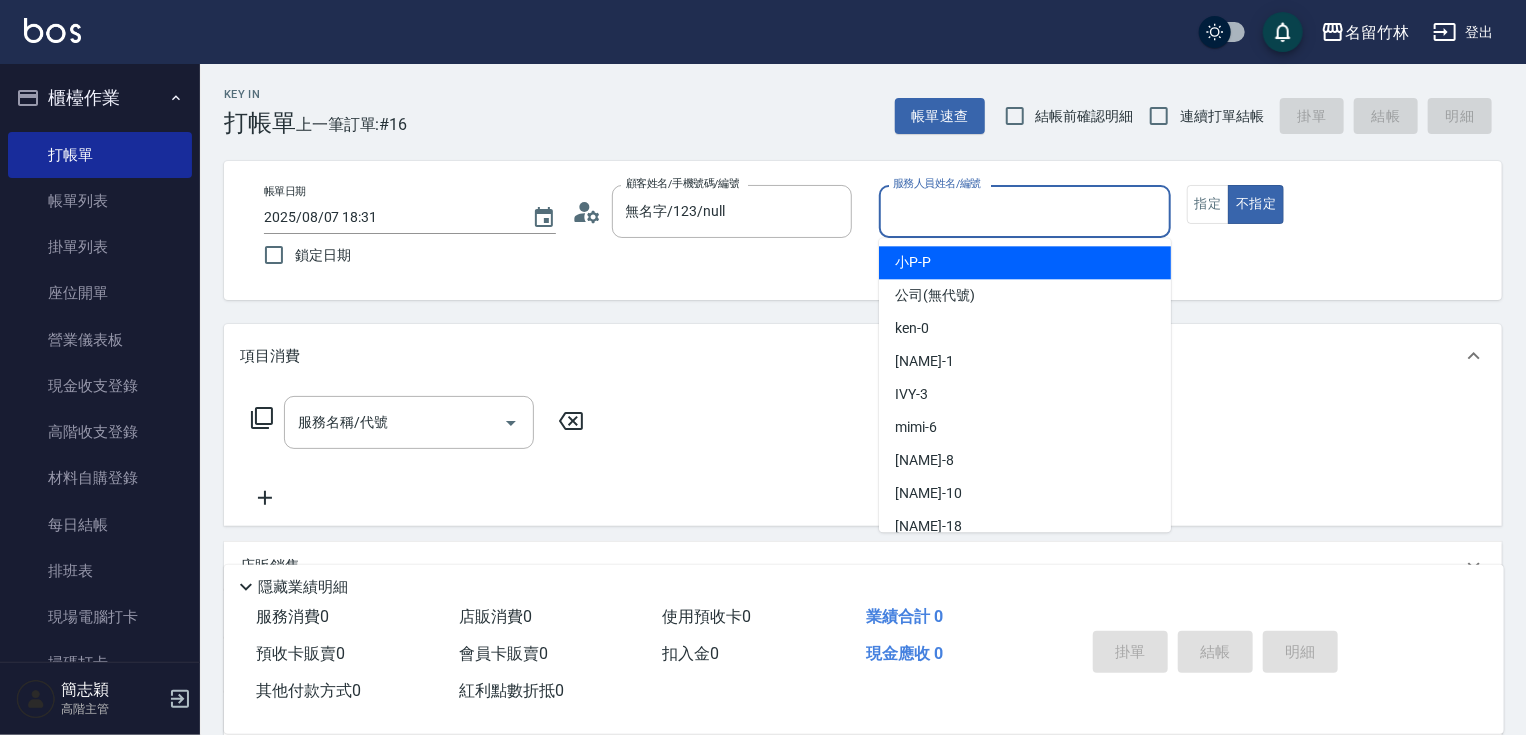 click on "服務人員姓名/編號" at bounding box center (1025, 211) 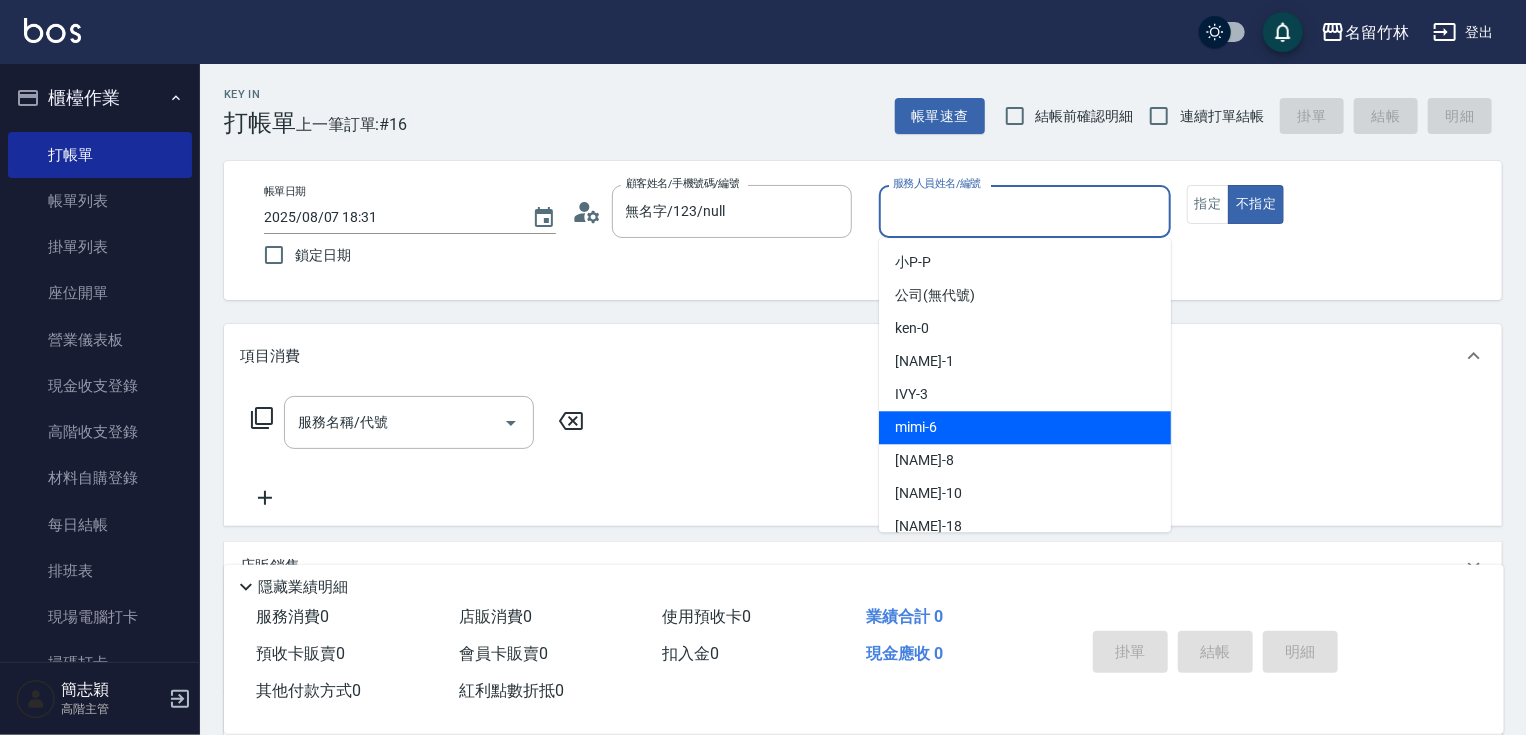 click on "mimi -6" at bounding box center [1025, 427] 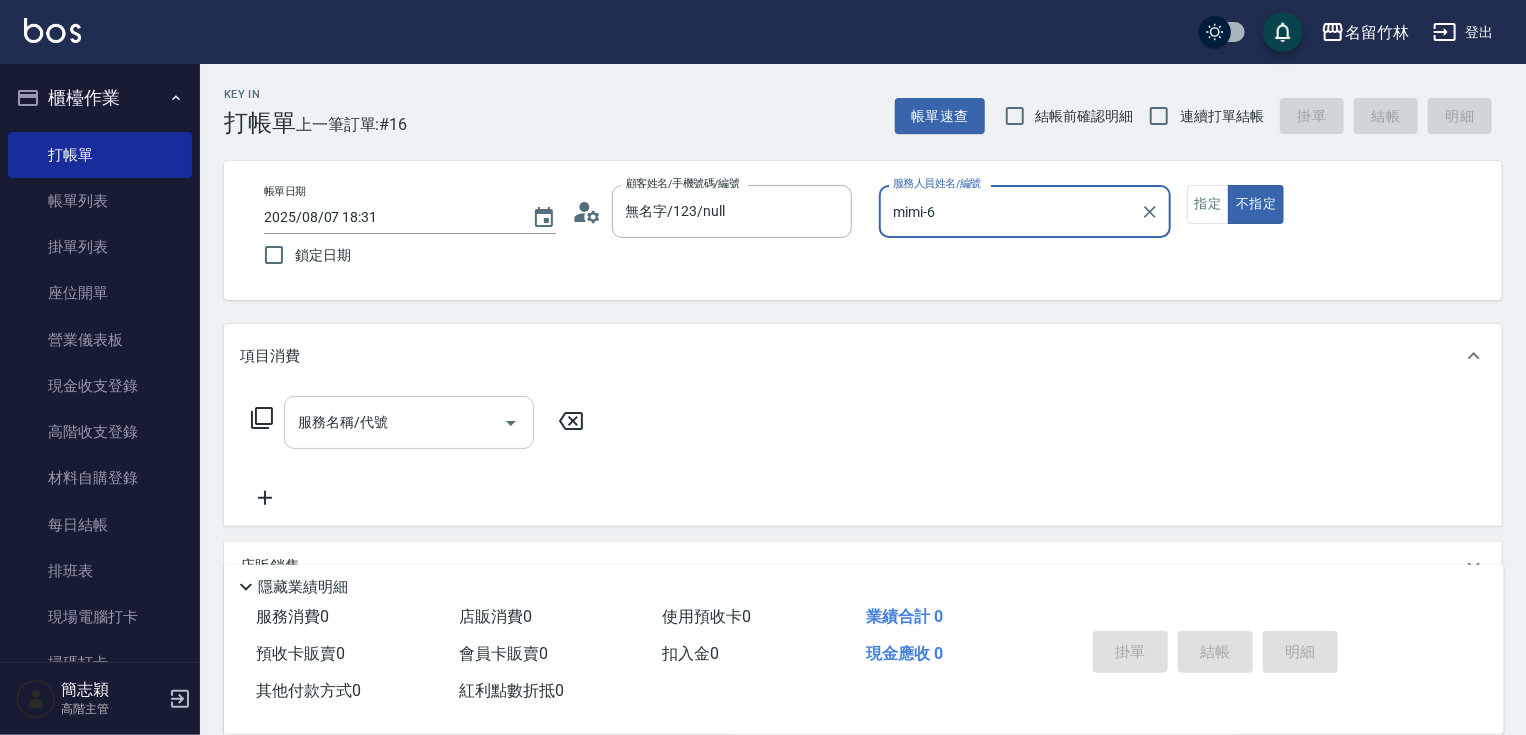 click on "服務名稱/代號" at bounding box center [394, 422] 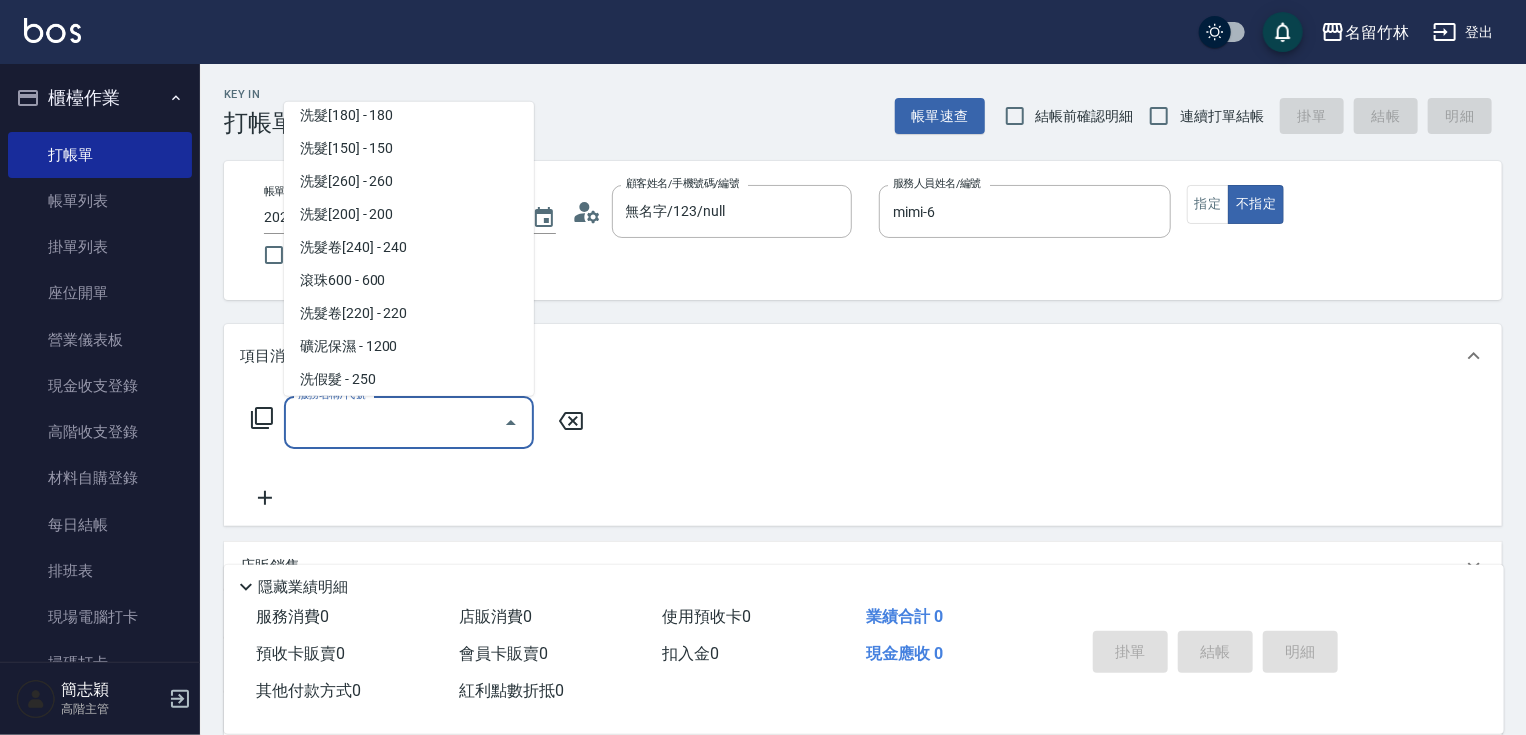 scroll, scrollTop: 384, scrollLeft: 0, axis: vertical 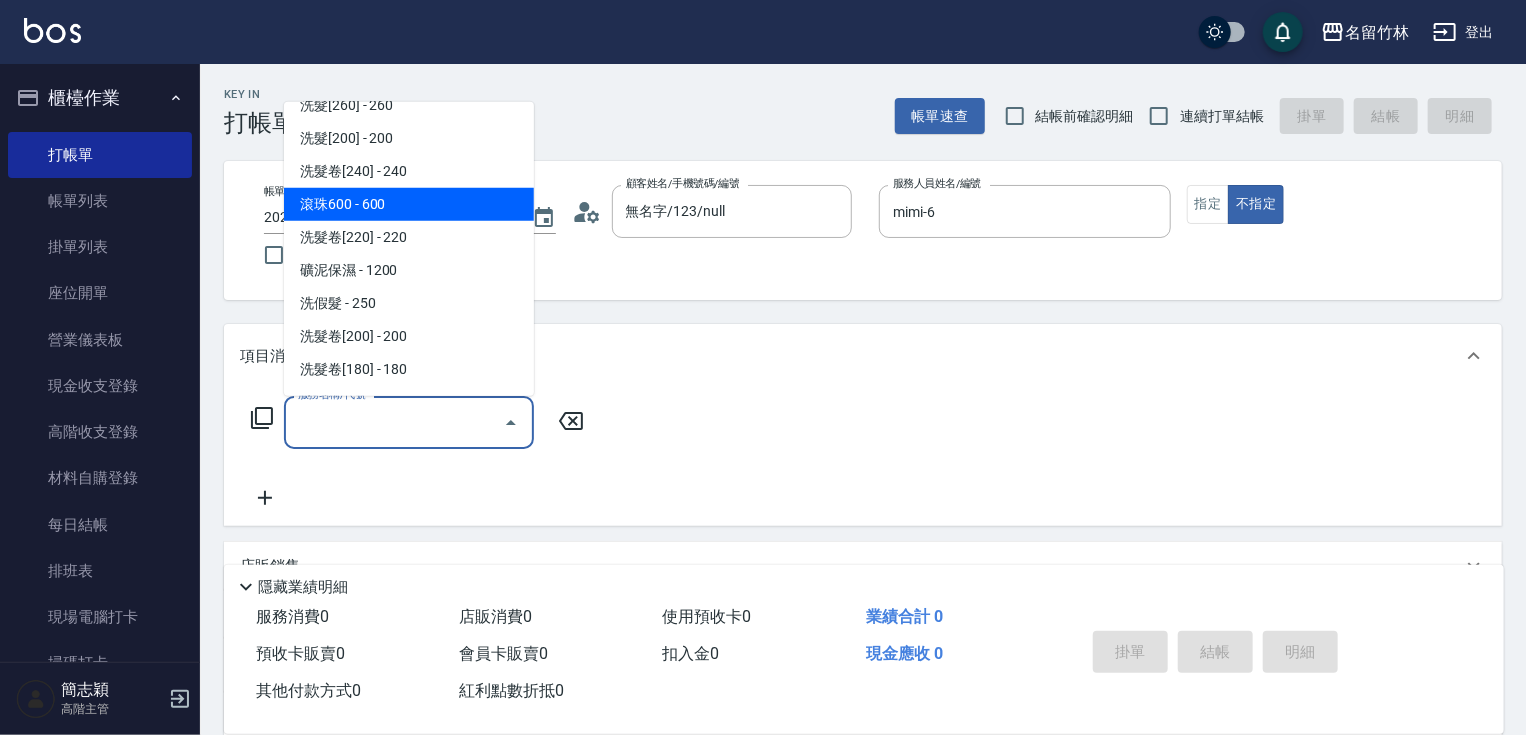 click on "滾珠600 - 600" at bounding box center [409, 204] 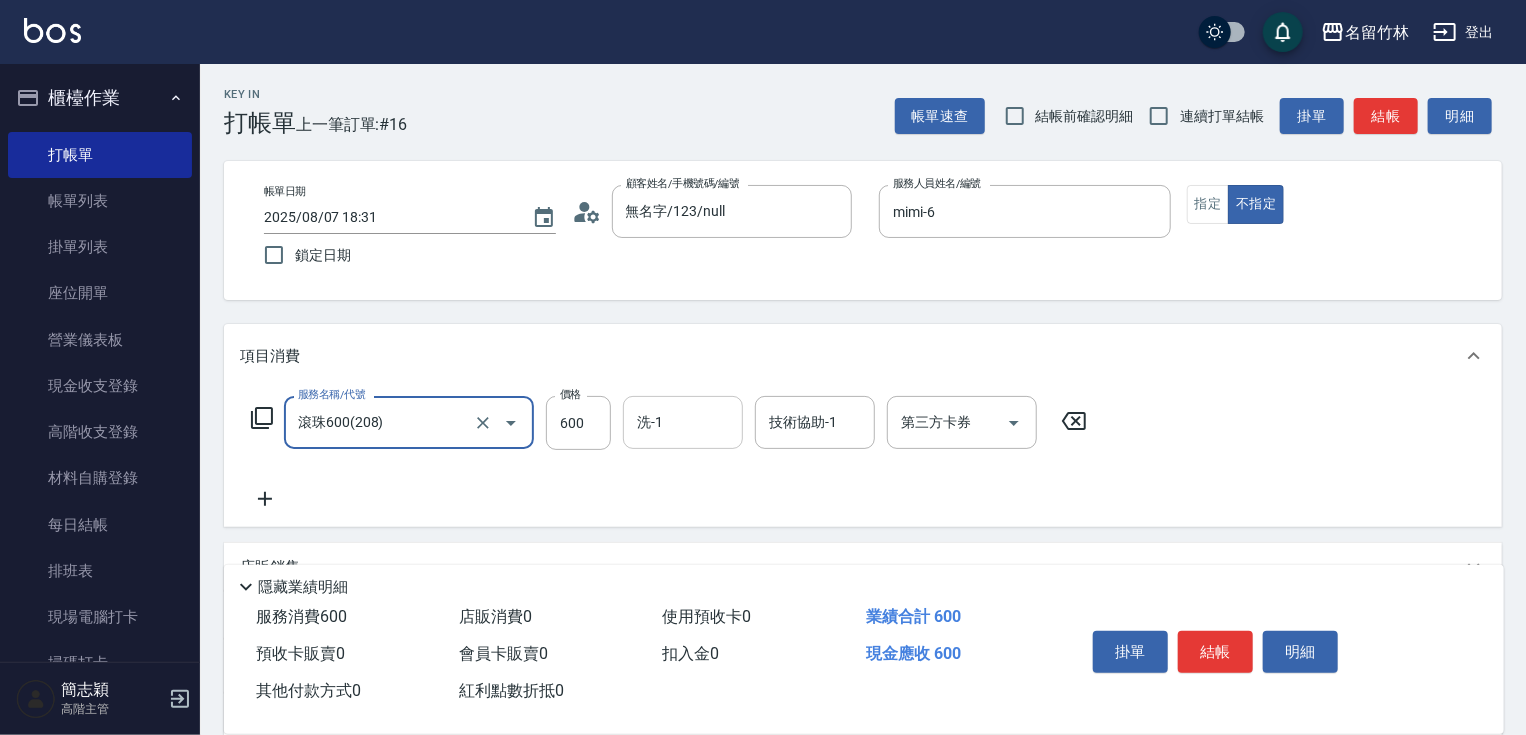 click on "洗-1" at bounding box center (683, 422) 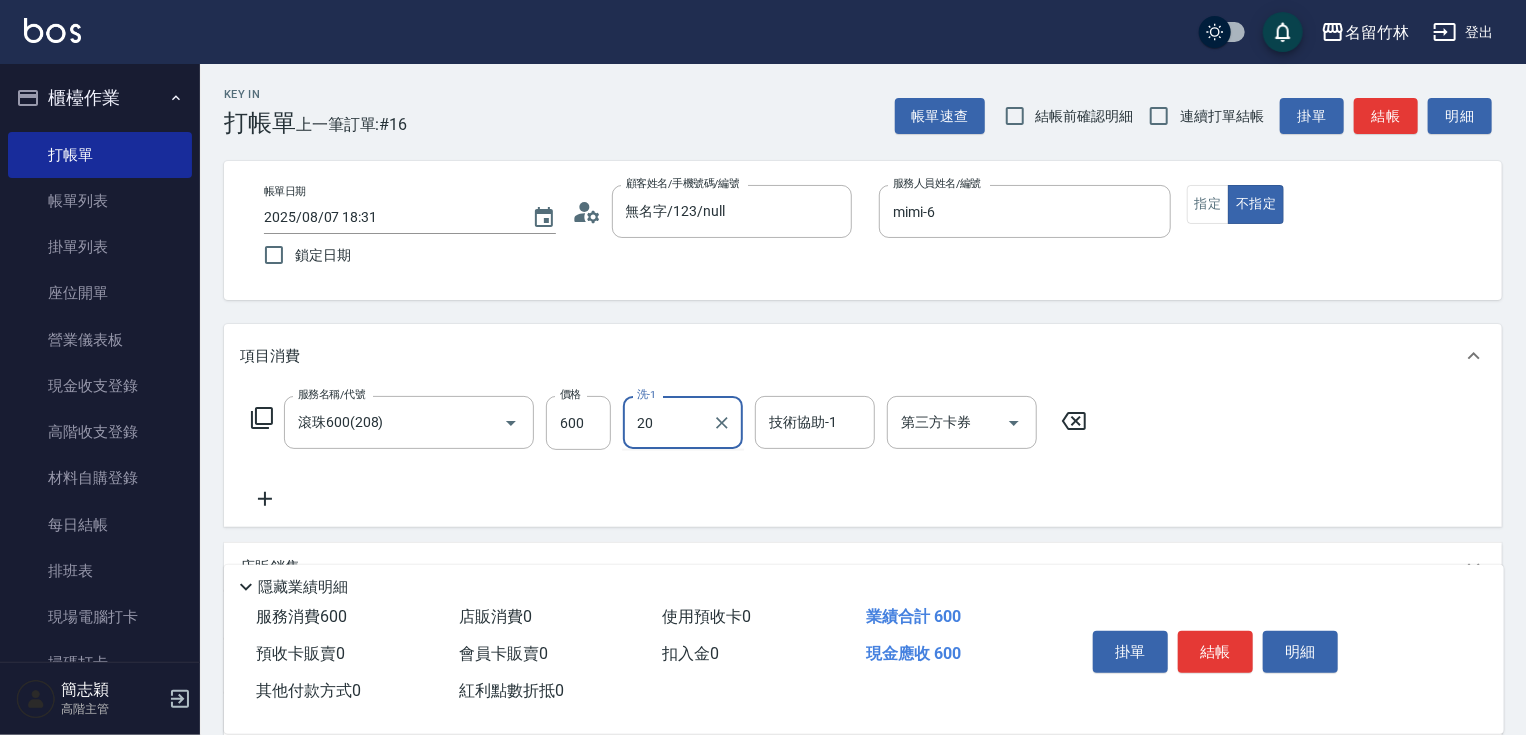 type on "肉圓-20" 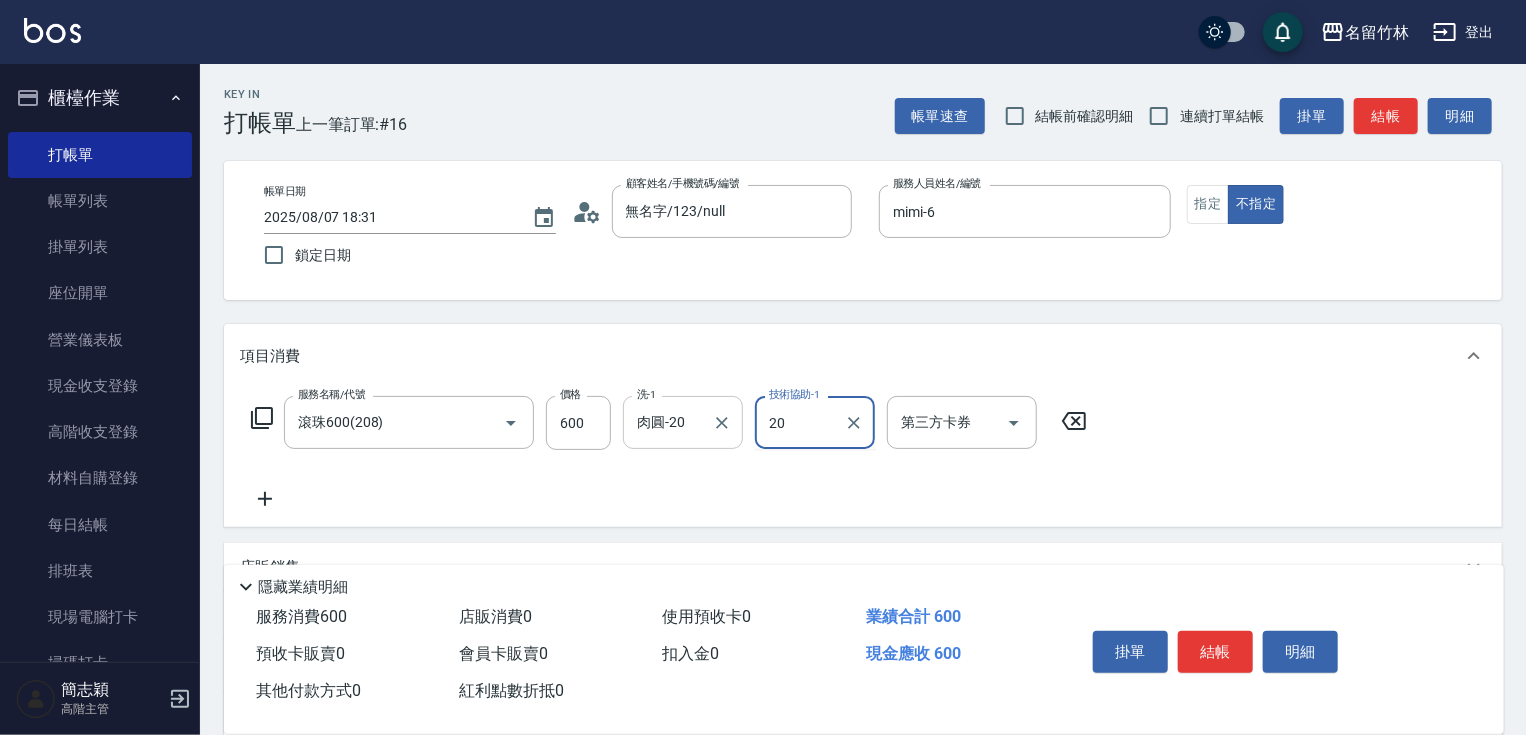 type on "肉圓-20" 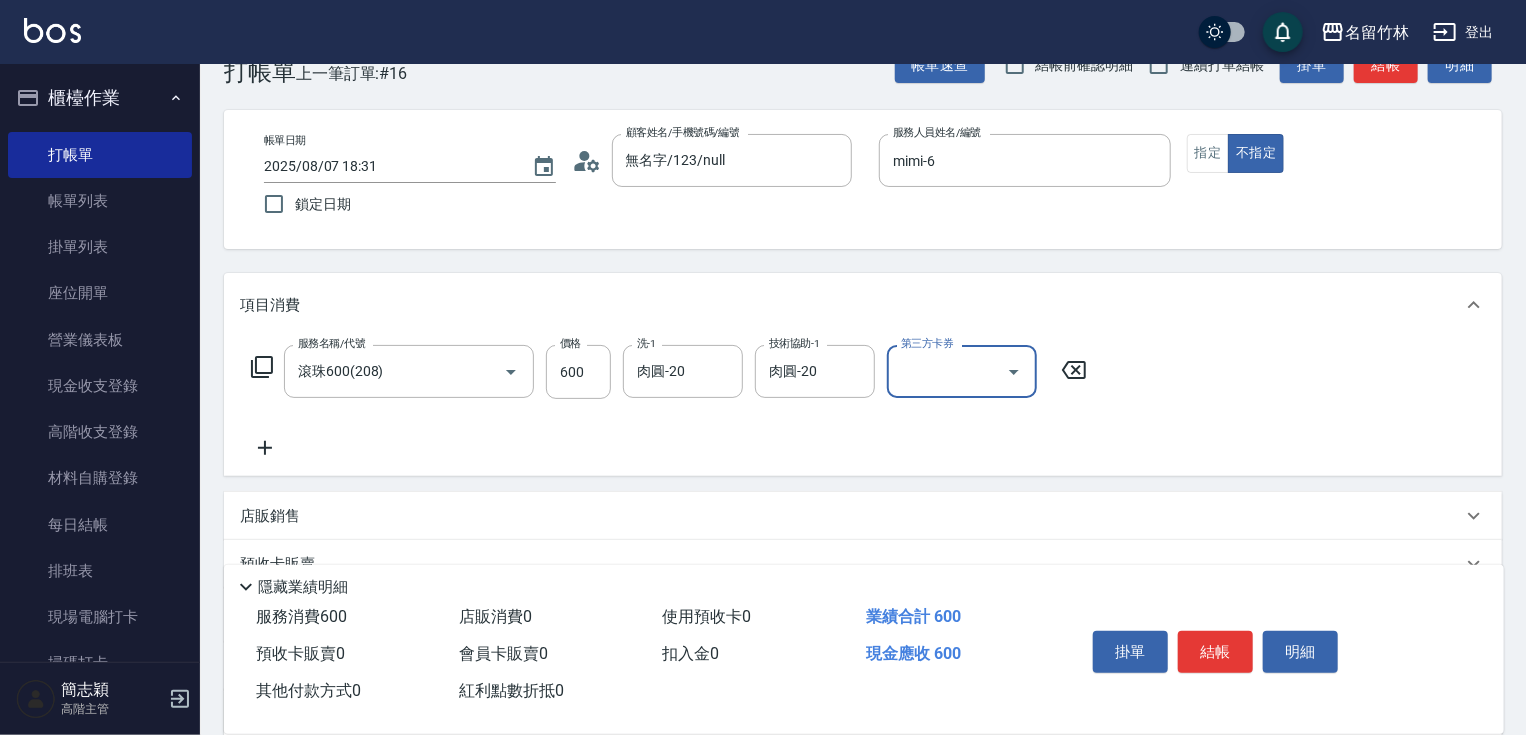 scroll, scrollTop: 80, scrollLeft: 0, axis: vertical 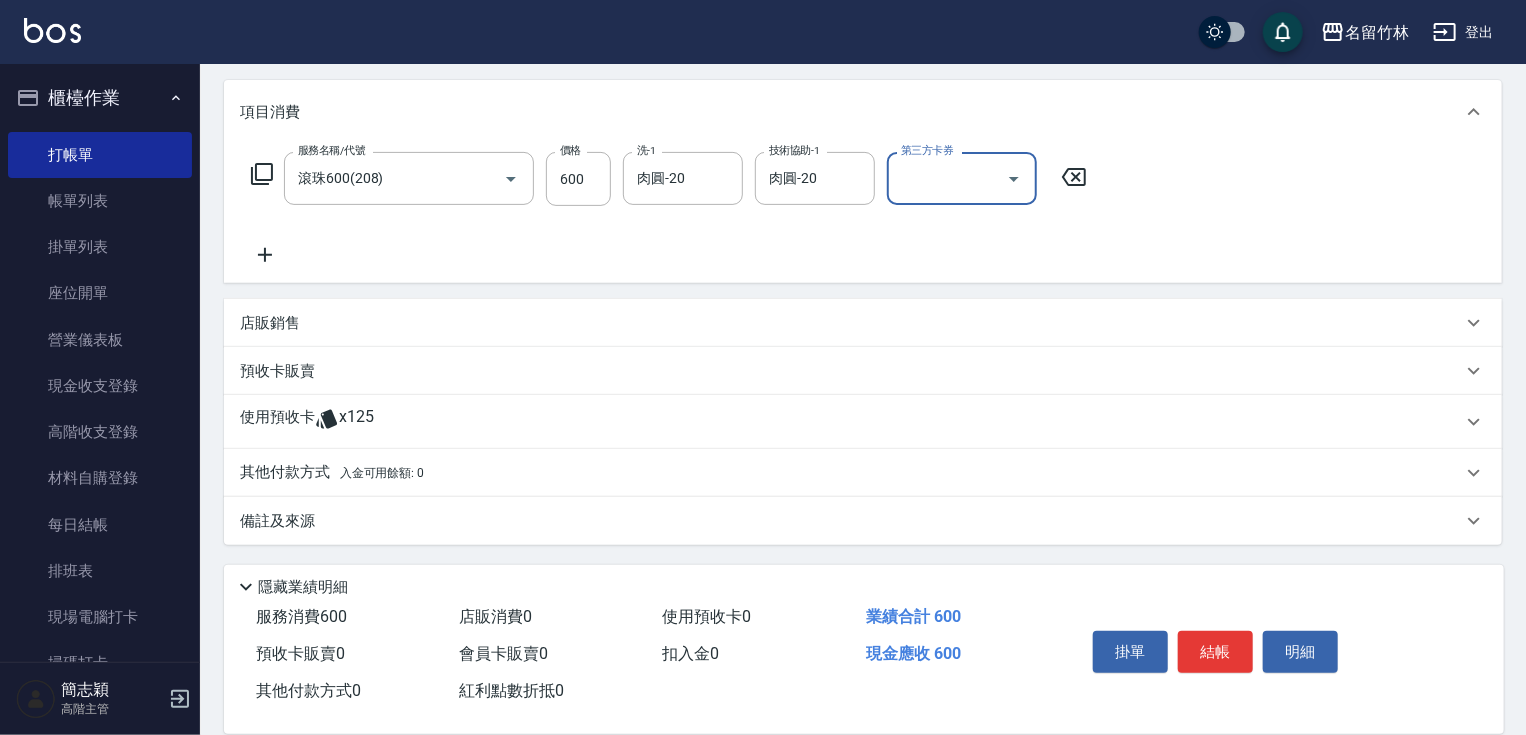 click on "其他付款方式 入金可用餘額: 0" at bounding box center [332, 473] 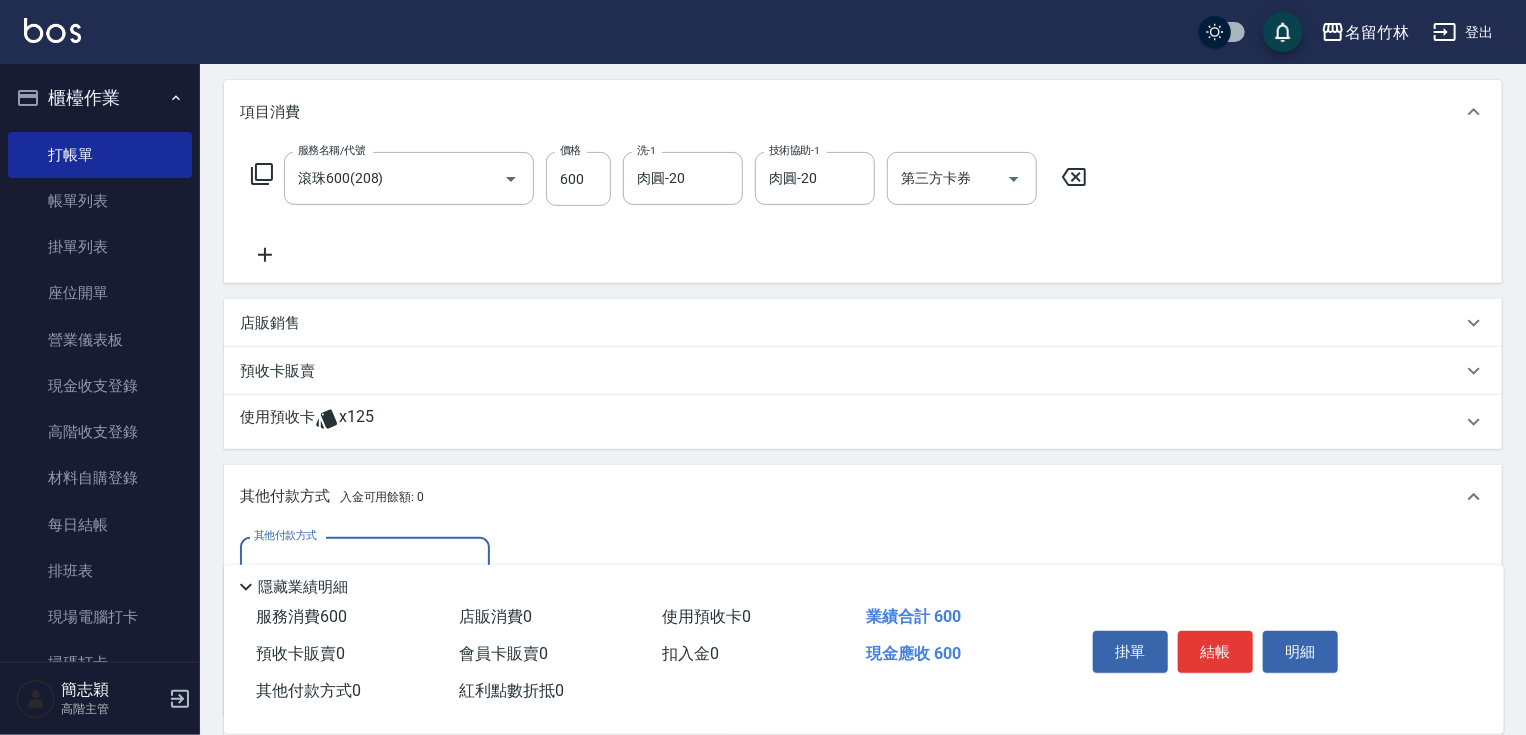scroll, scrollTop: 0, scrollLeft: 0, axis: both 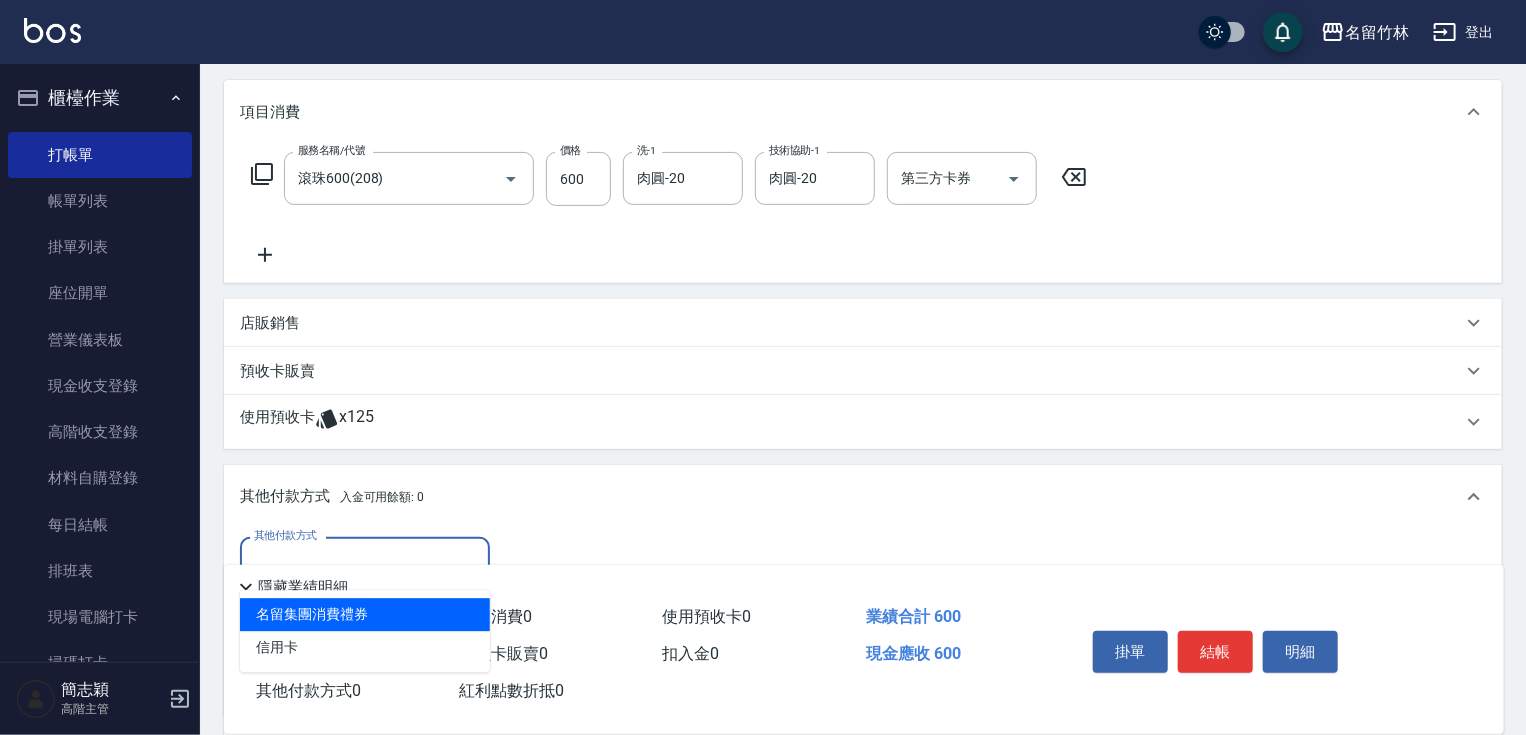 click on "其他付款方式" at bounding box center [365, 563] 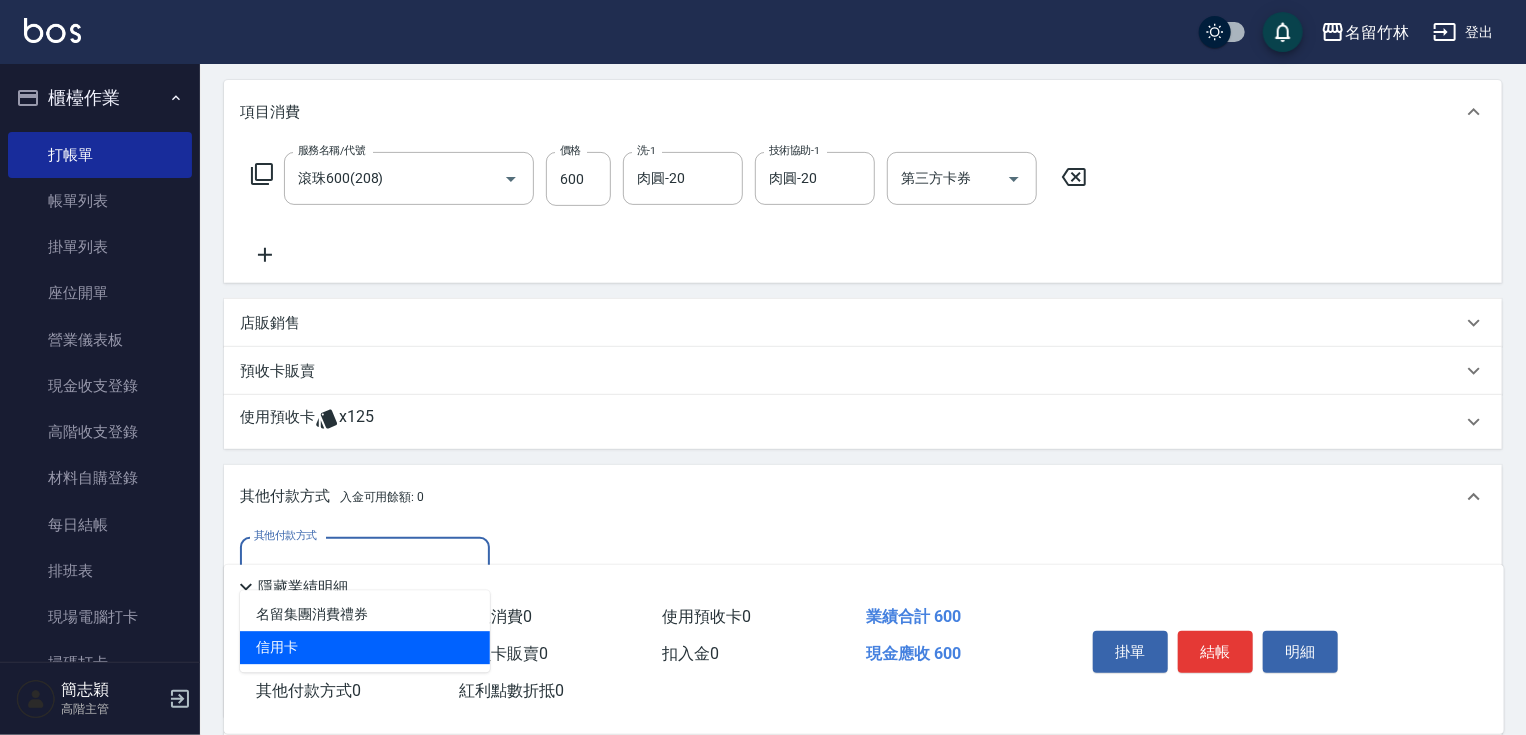 click on "信用卡" at bounding box center (365, 647) 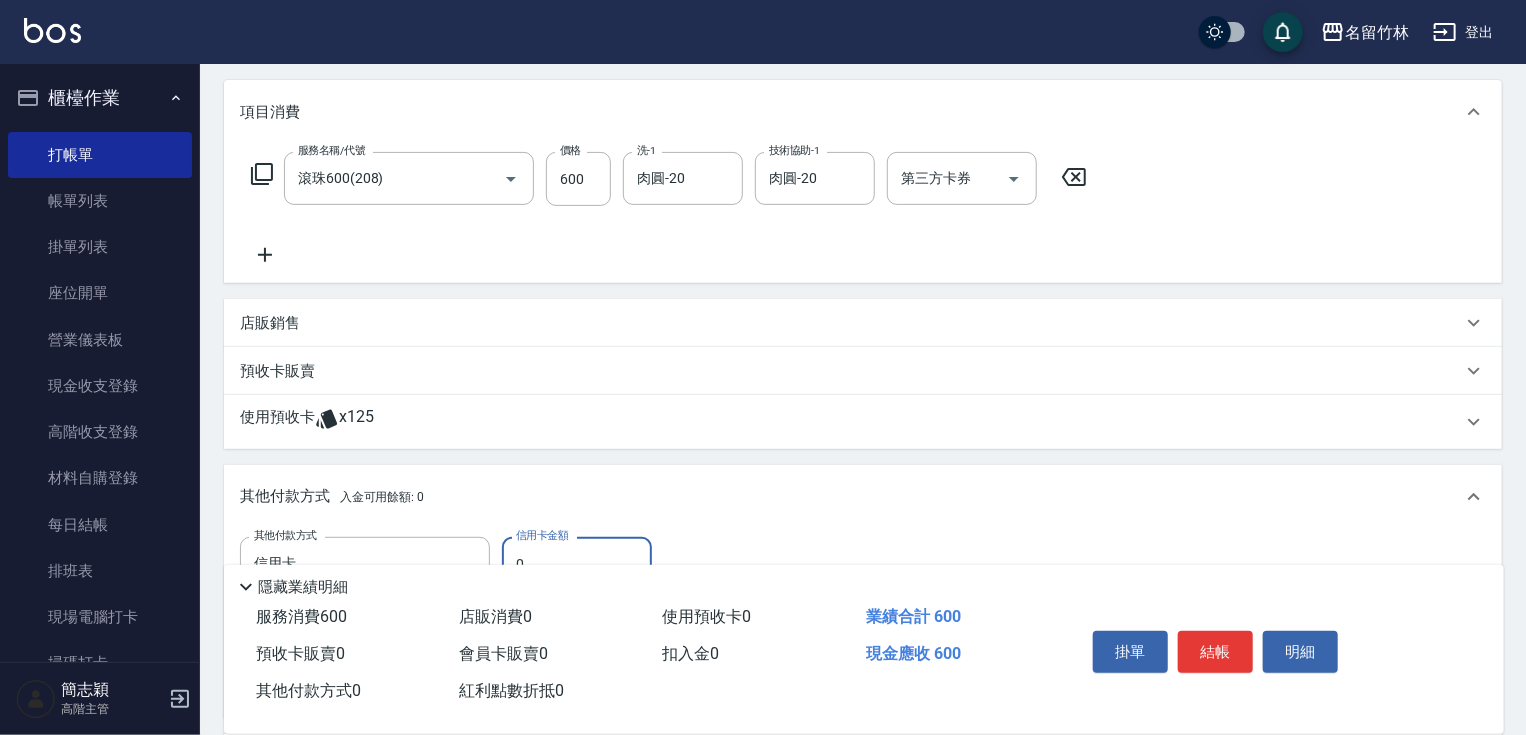 click on "0" at bounding box center [577, 564] 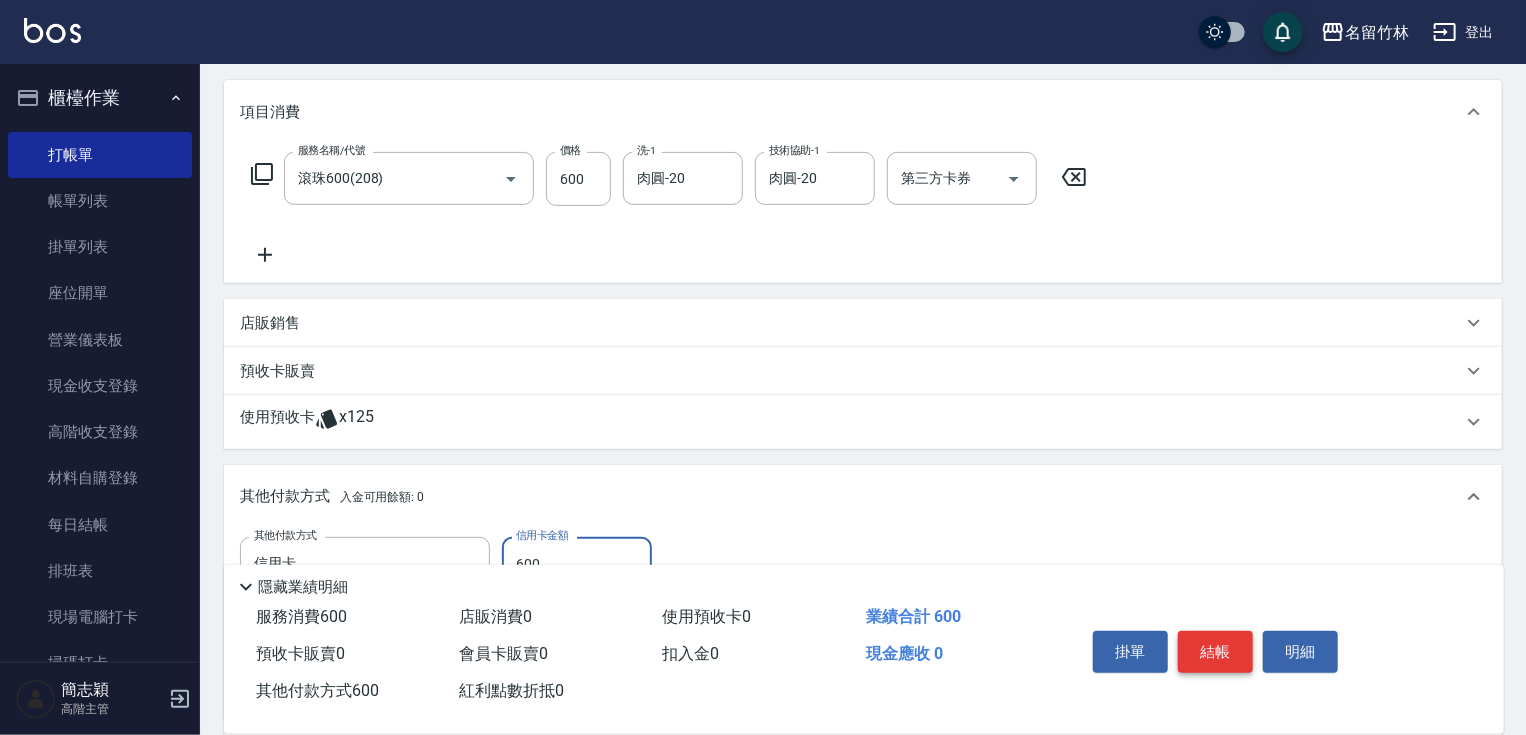 type on "600" 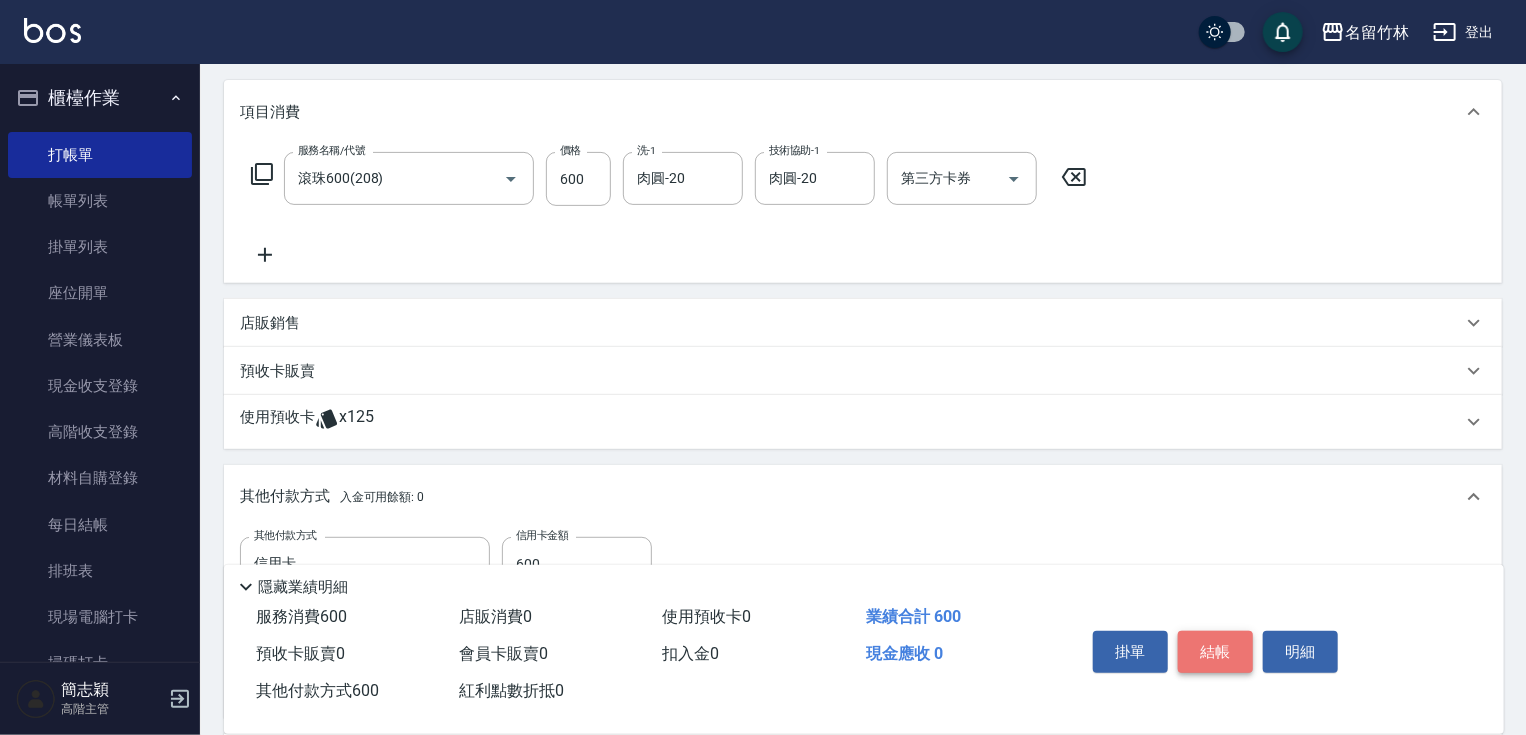 click on "結帳" at bounding box center (1215, 652) 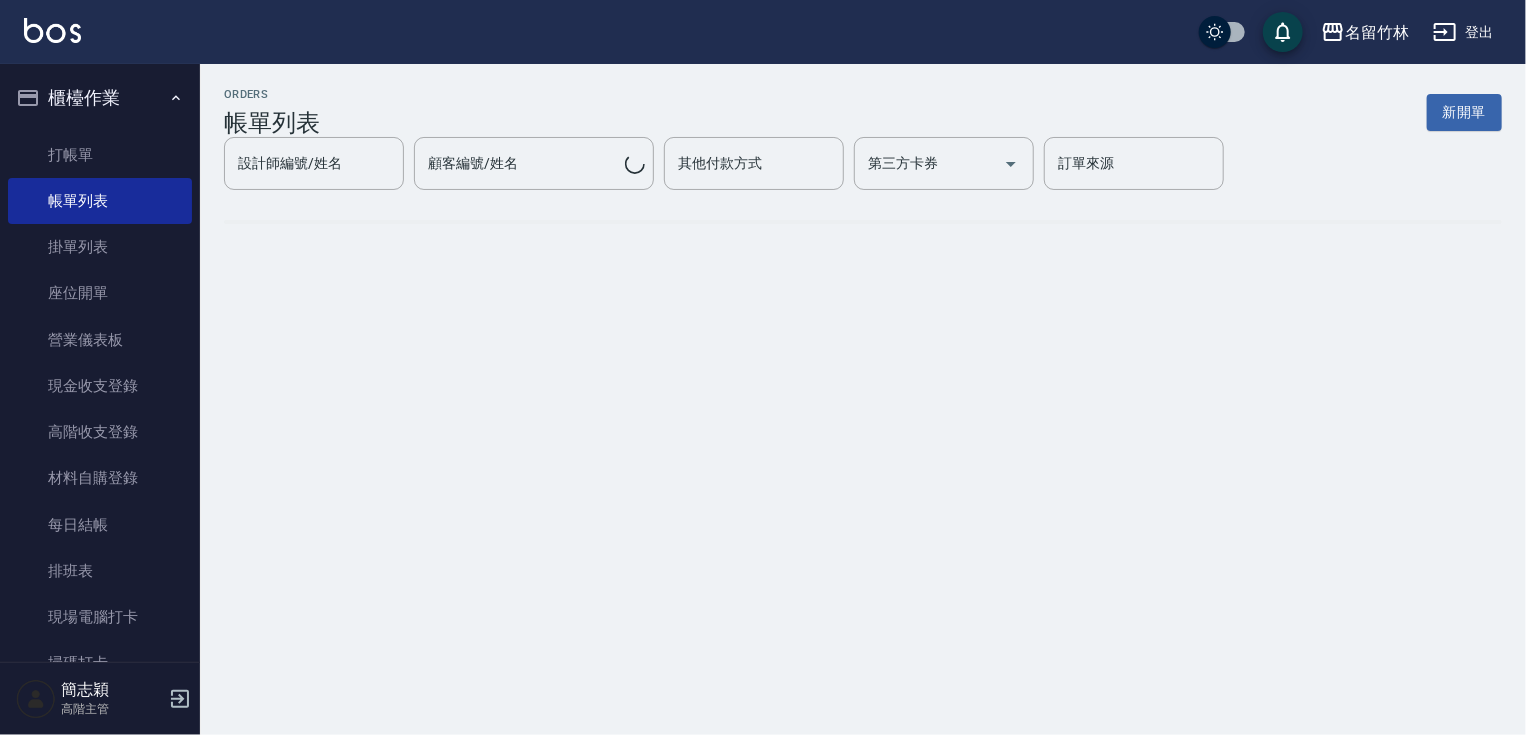scroll, scrollTop: 0, scrollLeft: 0, axis: both 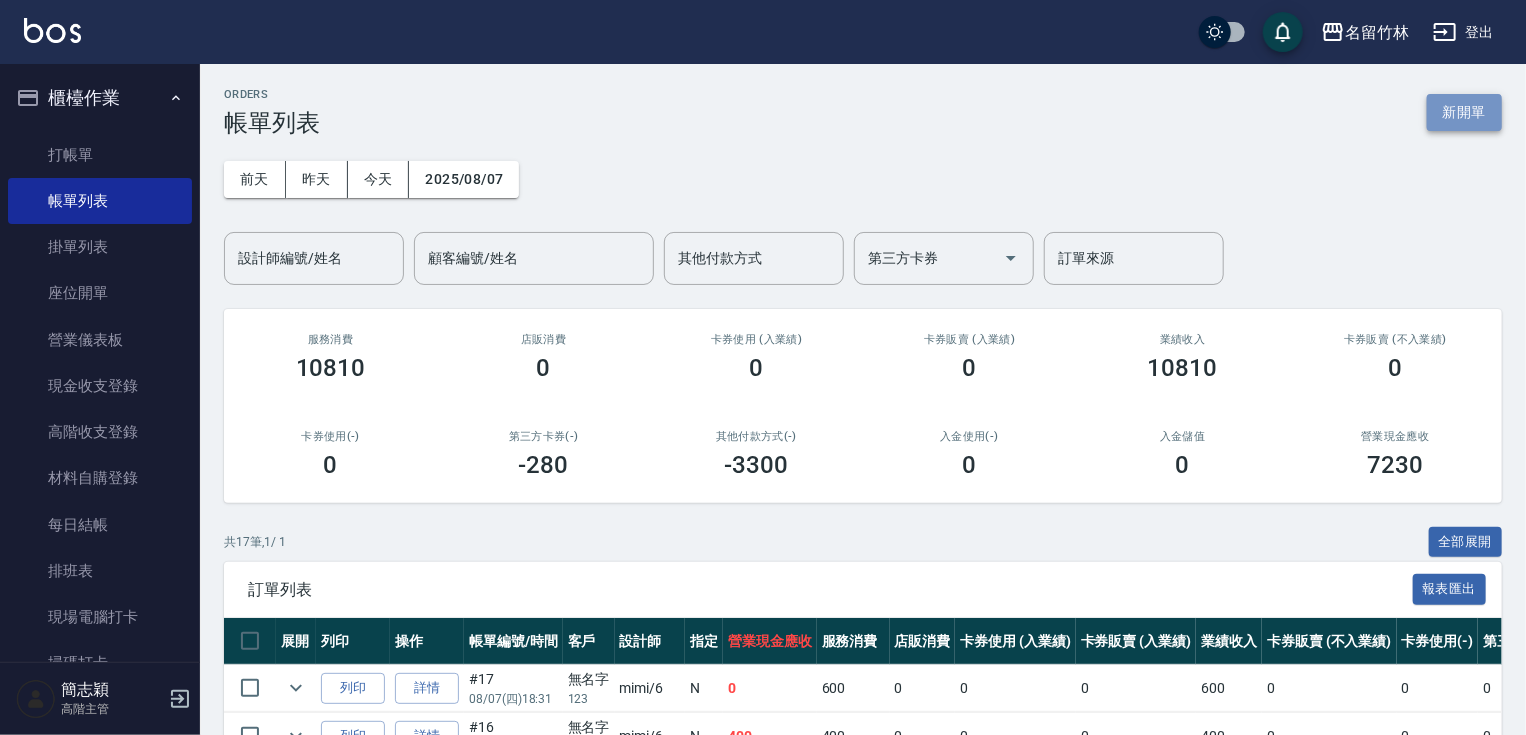 click on "新開單" at bounding box center [1464, 112] 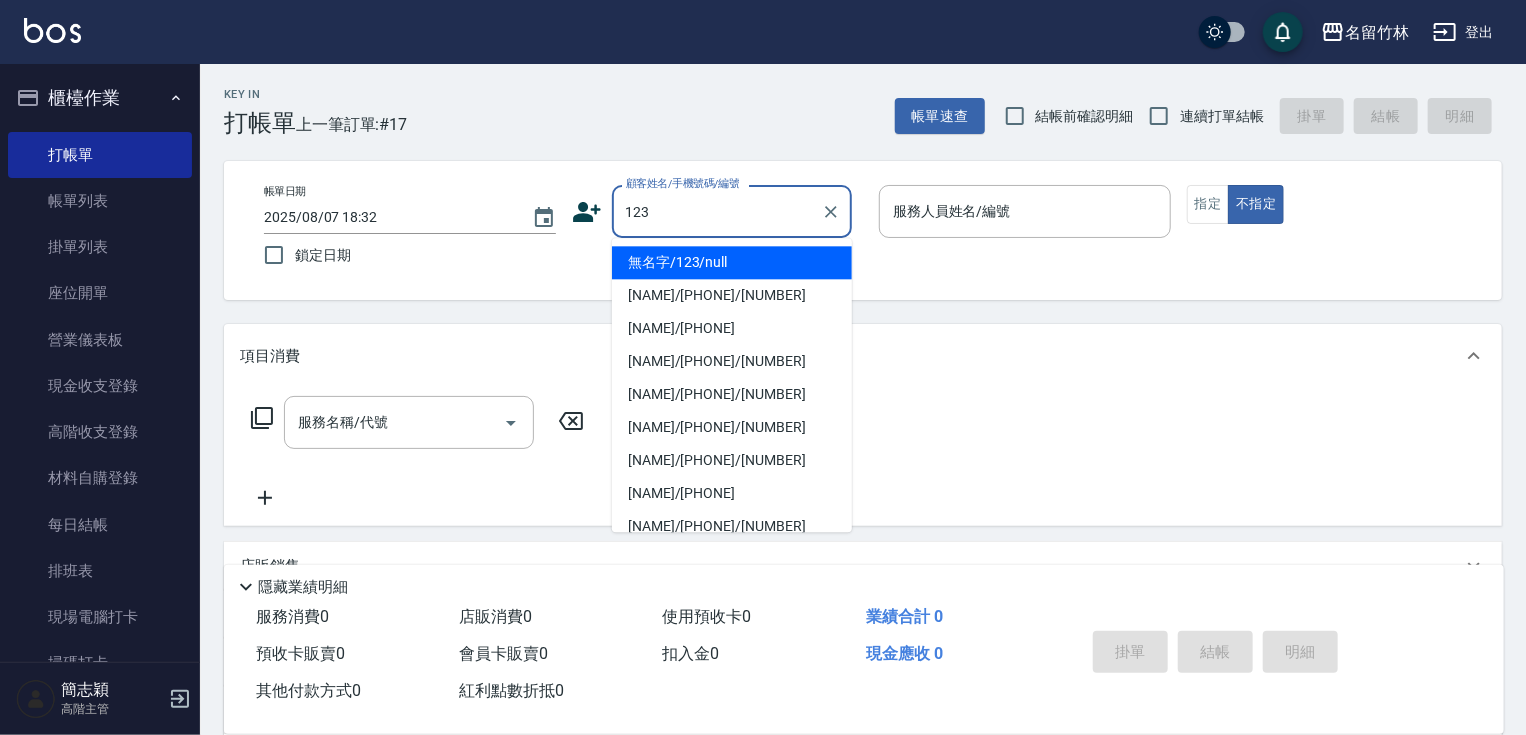 click on "無名字/123/null" at bounding box center (732, 262) 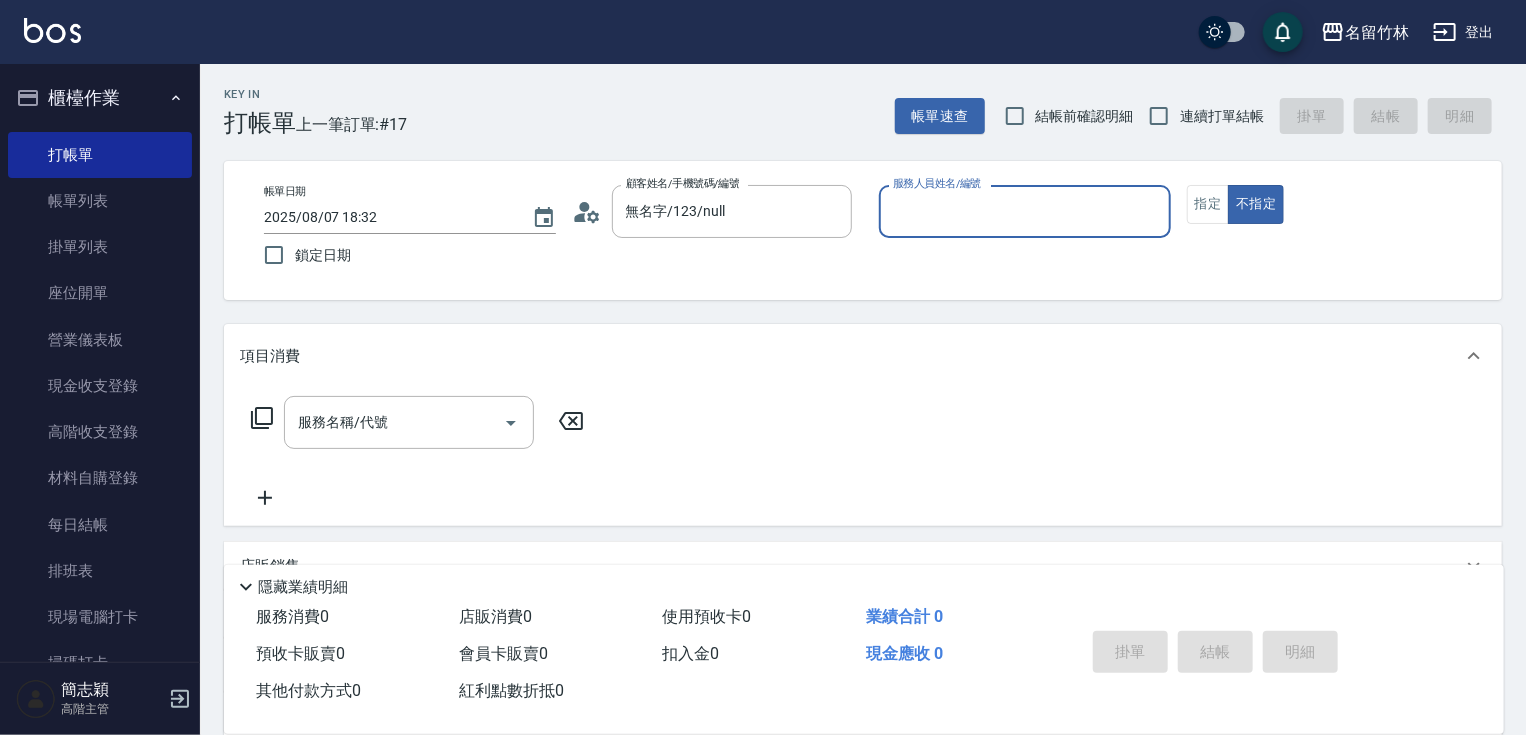 click on "服務人員姓名/編號" at bounding box center [1025, 211] 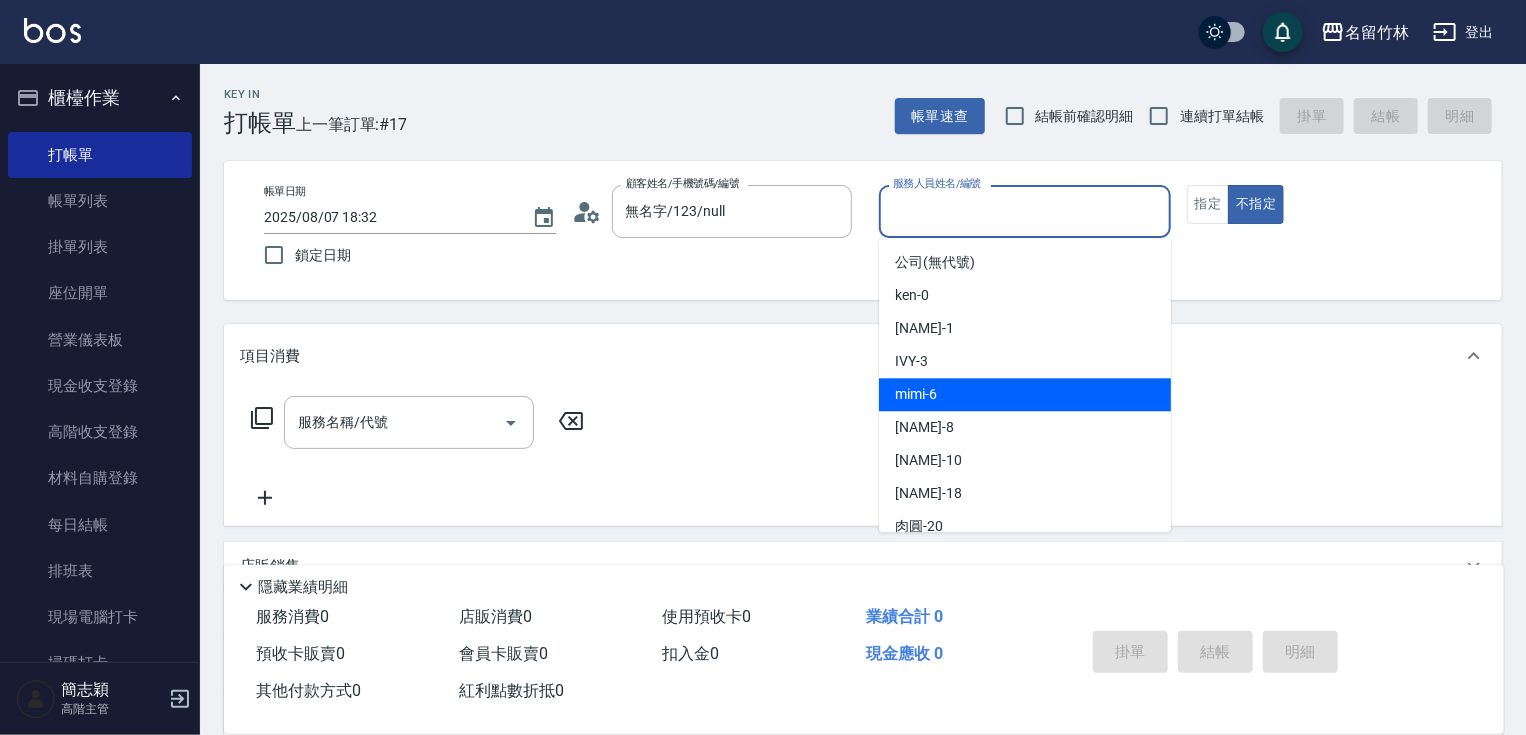 click on "mimi -6" at bounding box center (1025, 394) 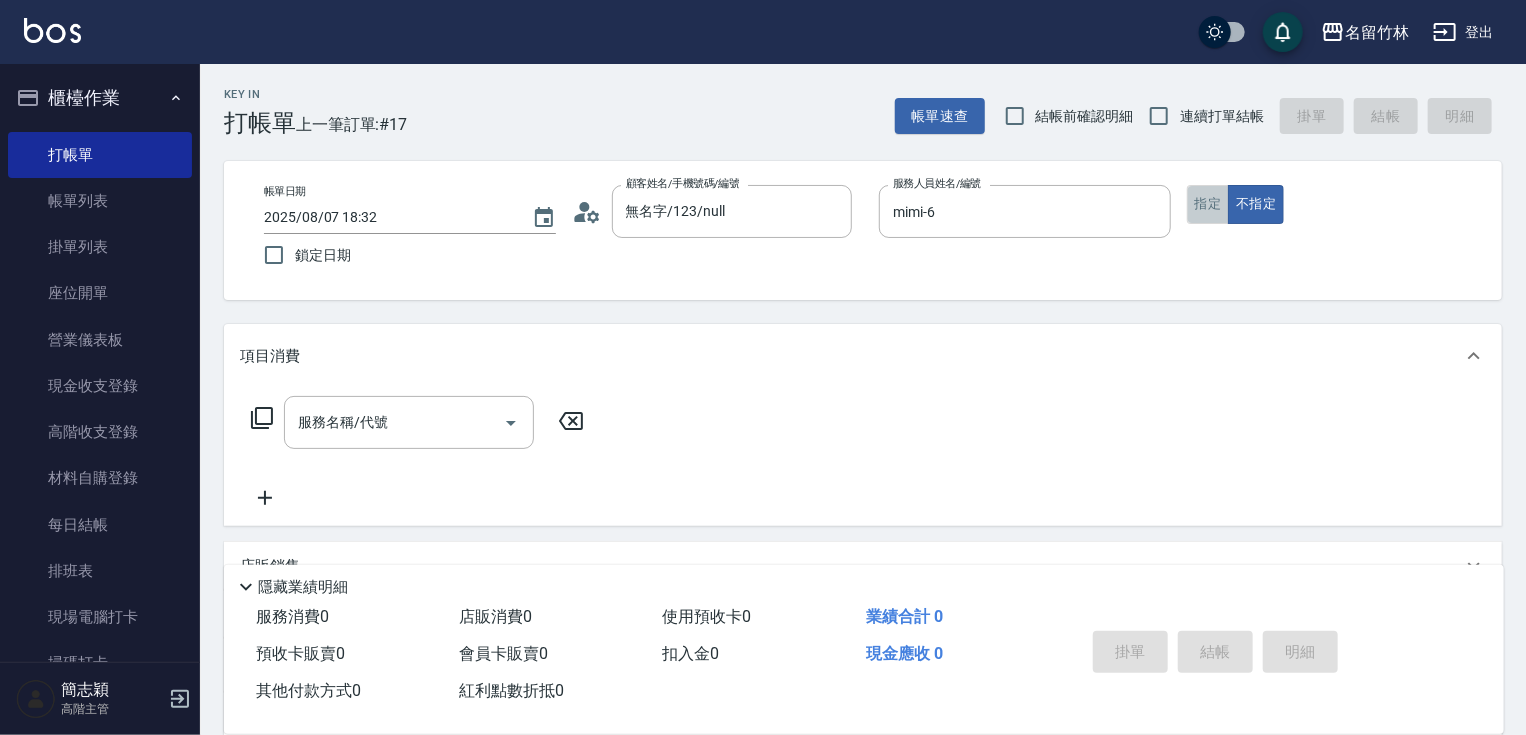 click on "指定" at bounding box center (1208, 204) 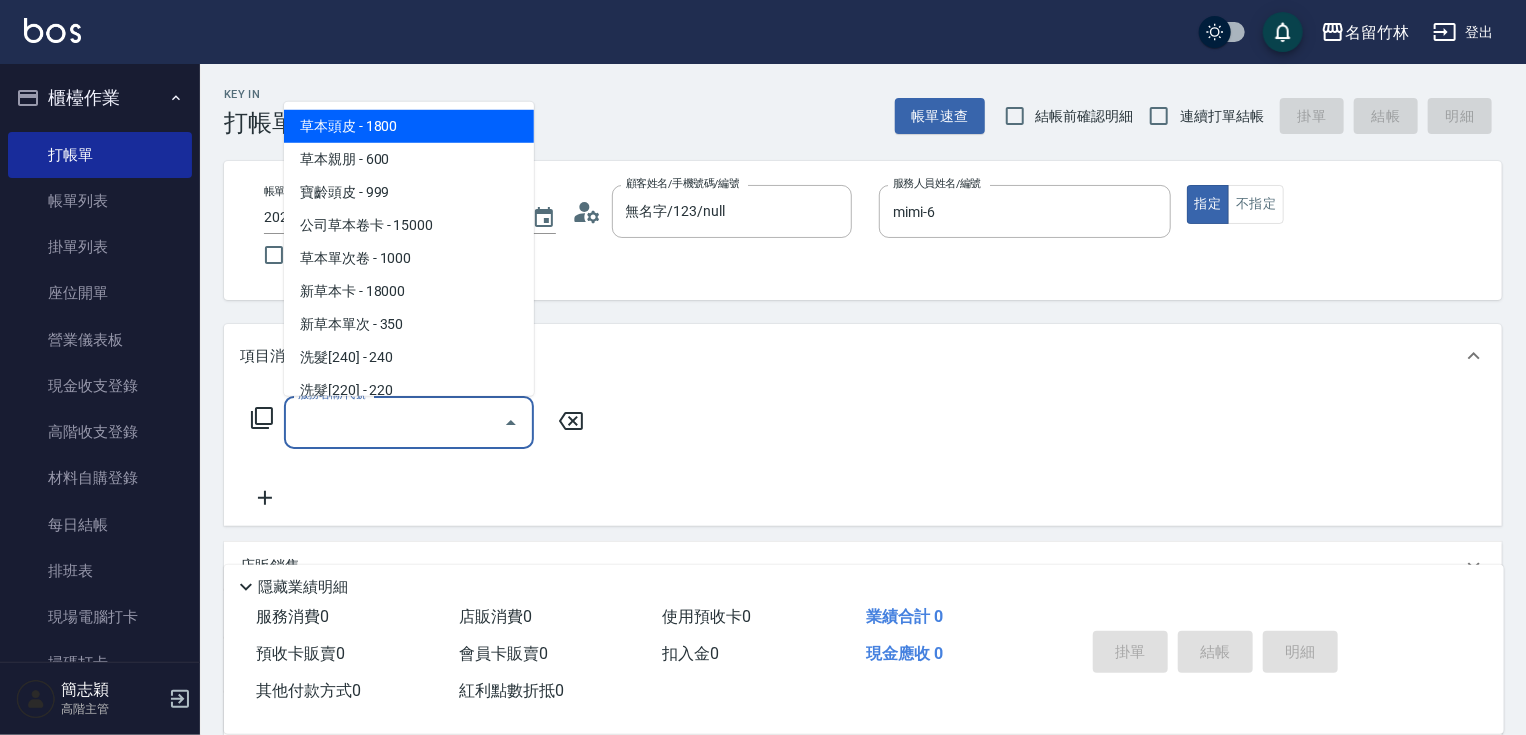 click on "服務名稱/代號" at bounding box center (394, 422) 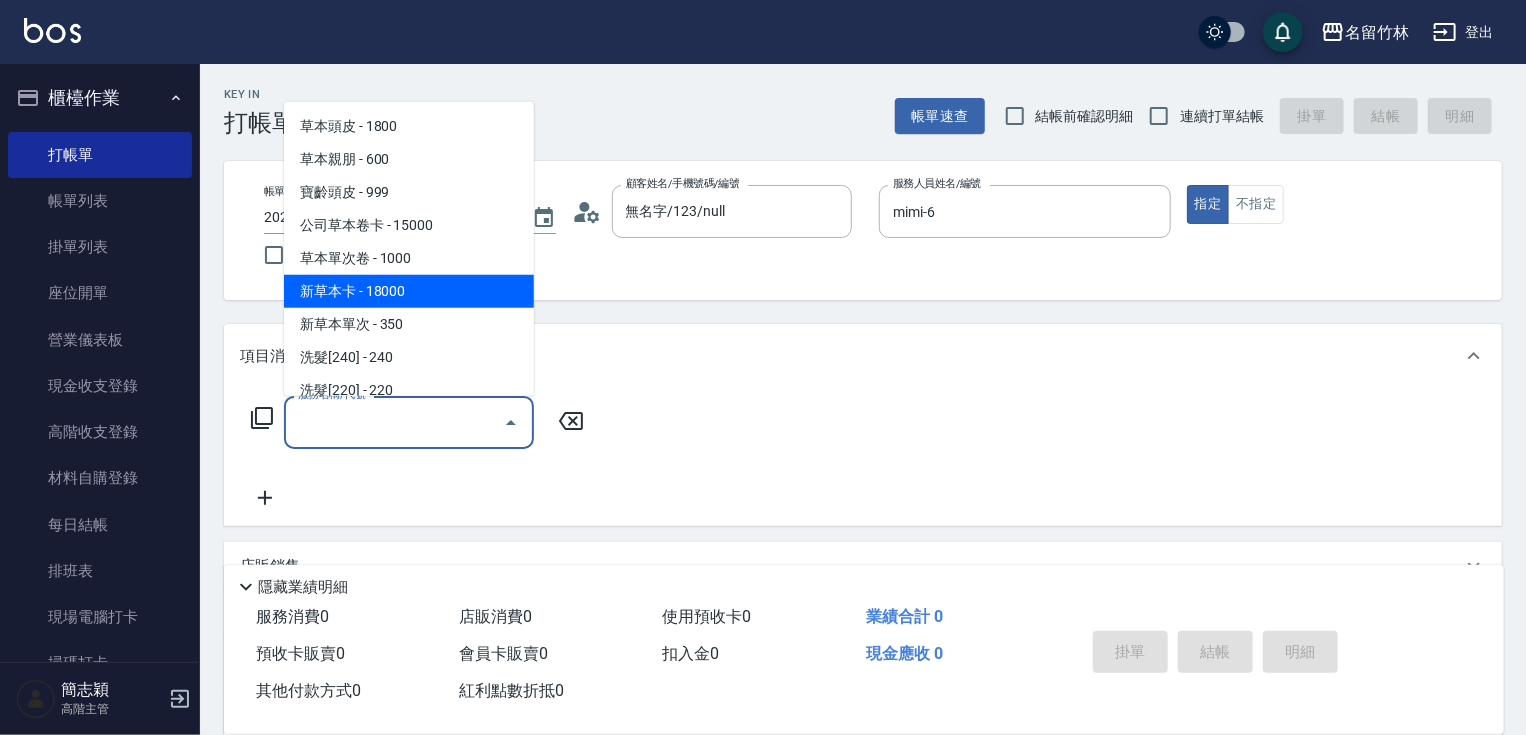 drag, startPoint x: 404, startPoint y: 295, endPoint x: 412, endPoint y: 329, distance: 34.928497 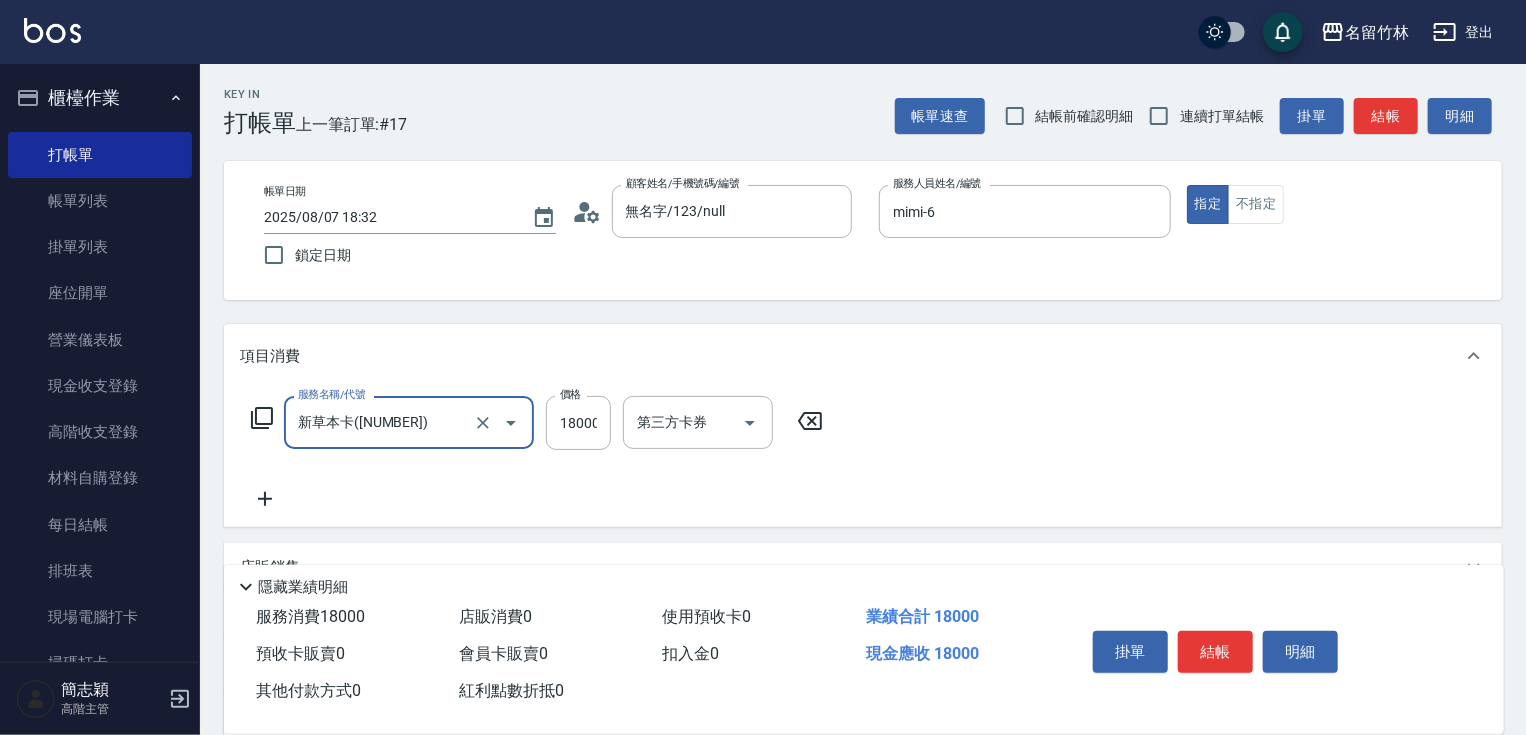 click on "新草本卡([NUMBER])" at bounding box center (381, 422) 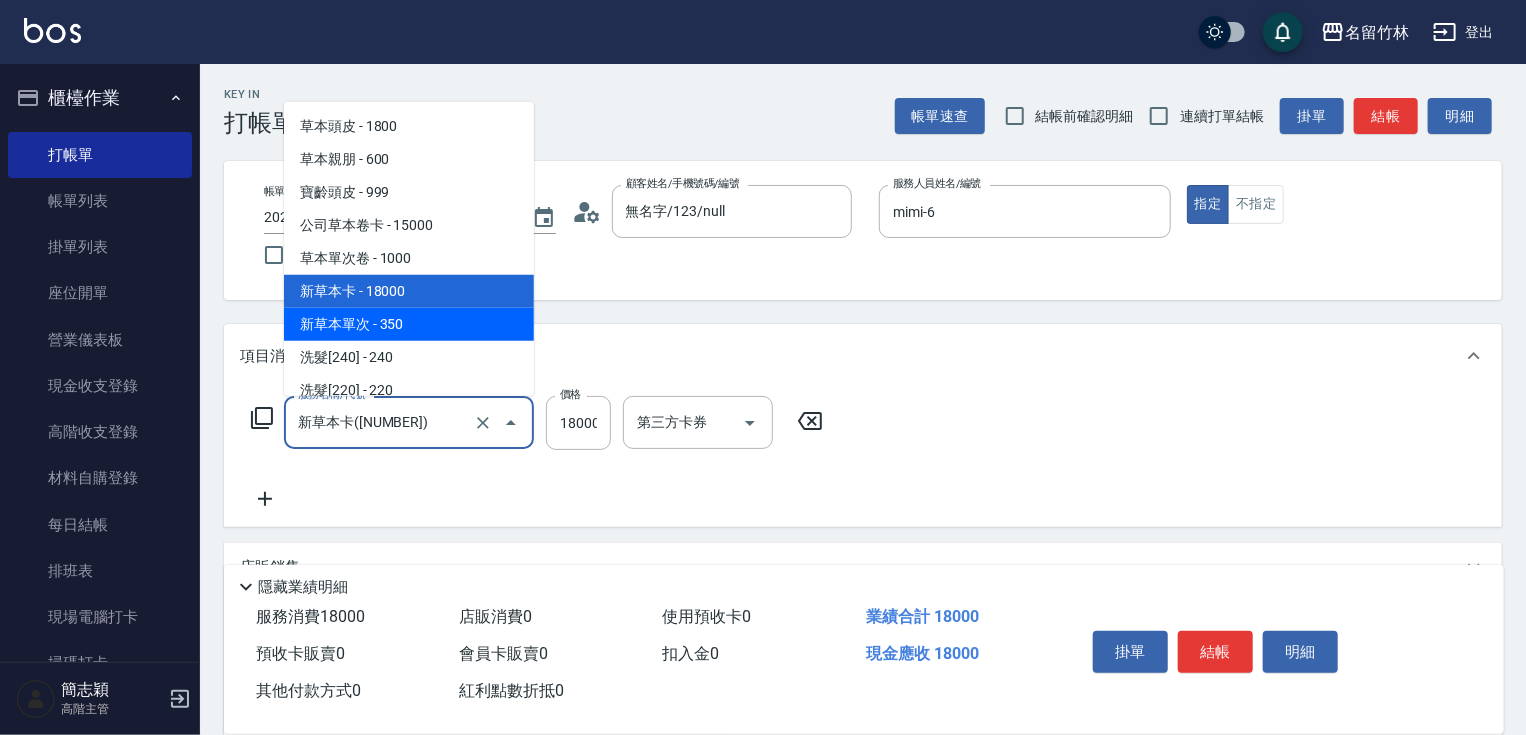 click on "新草本單次 - 350" at bounding box center (409, 324) 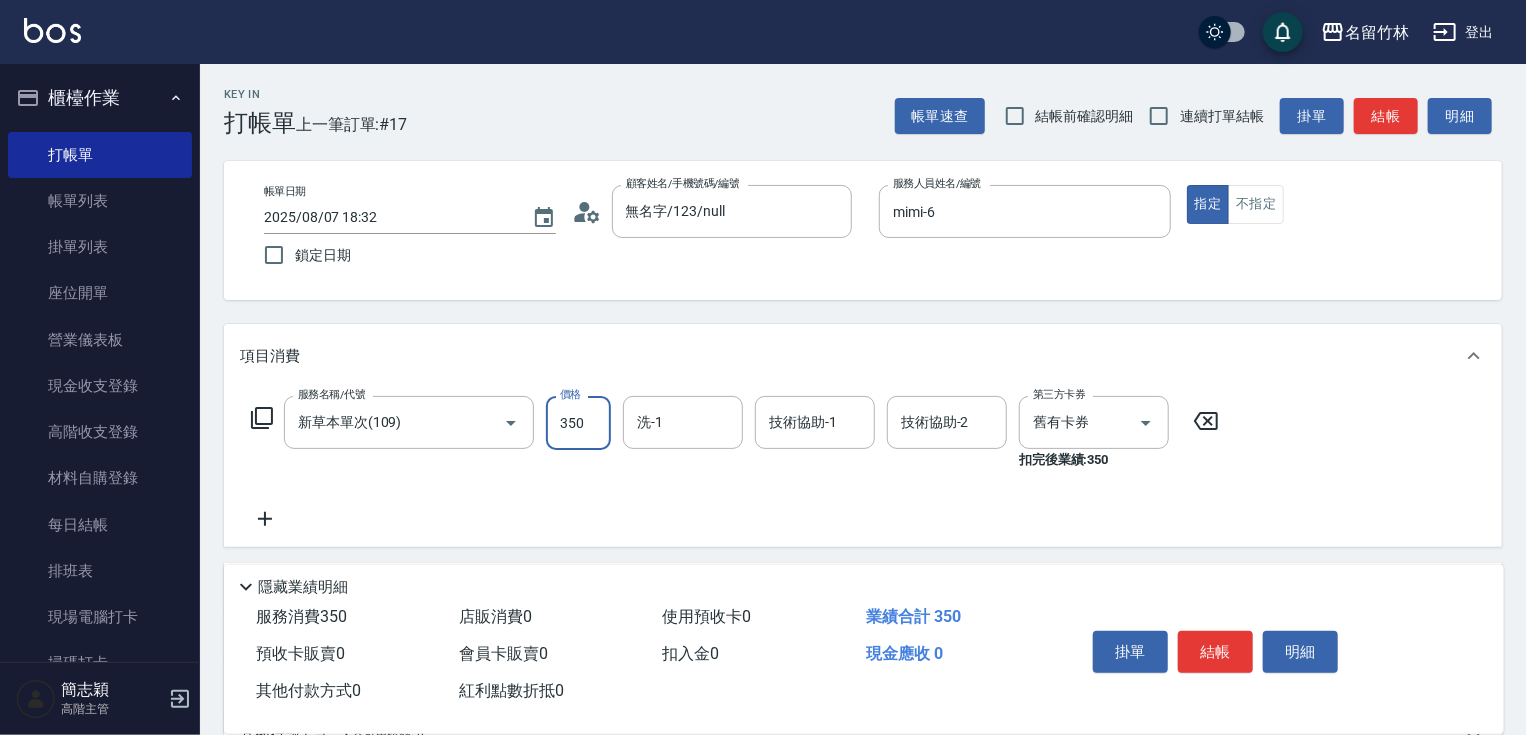 click on "350" at bounding box center (578, 423) 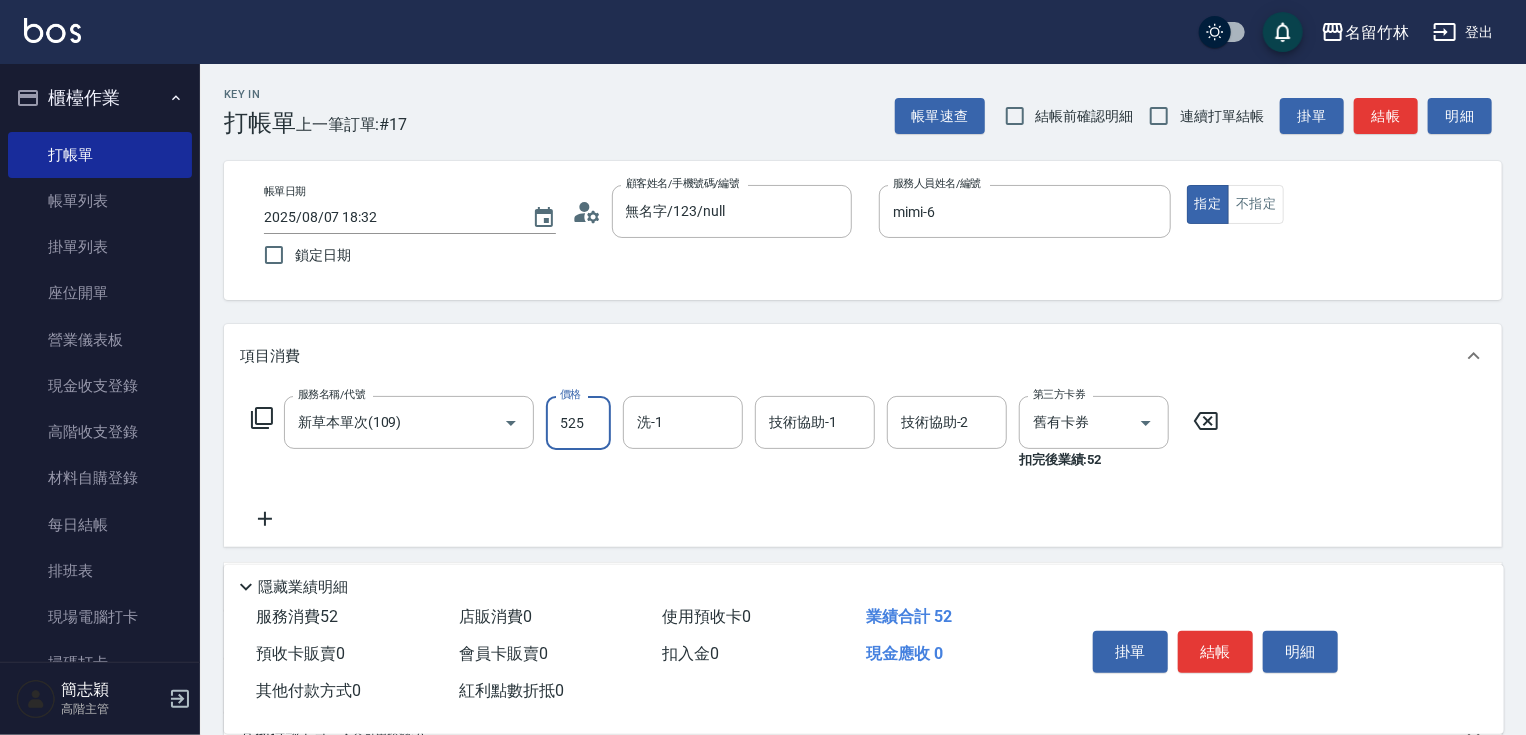type on "525" 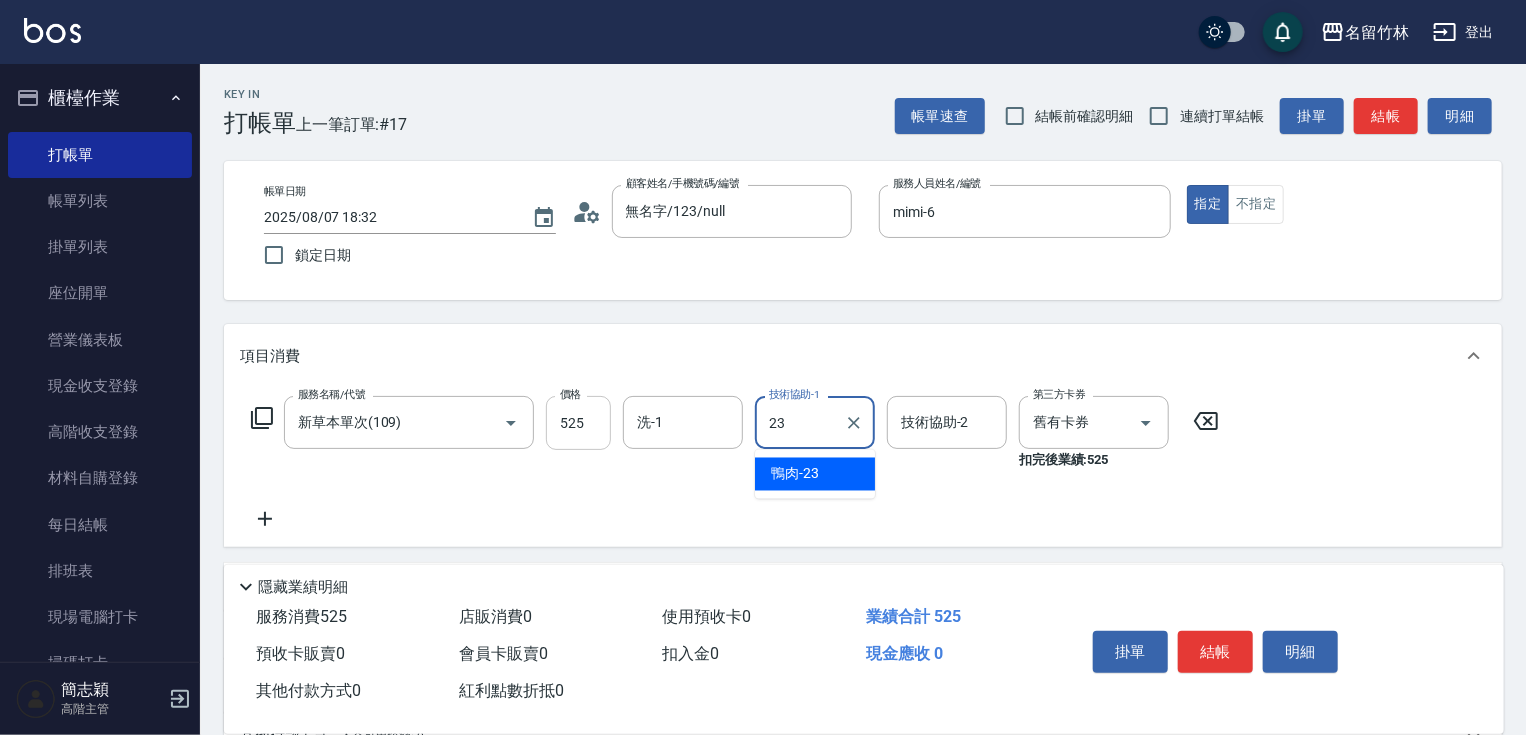 type on "鴨肉-23" 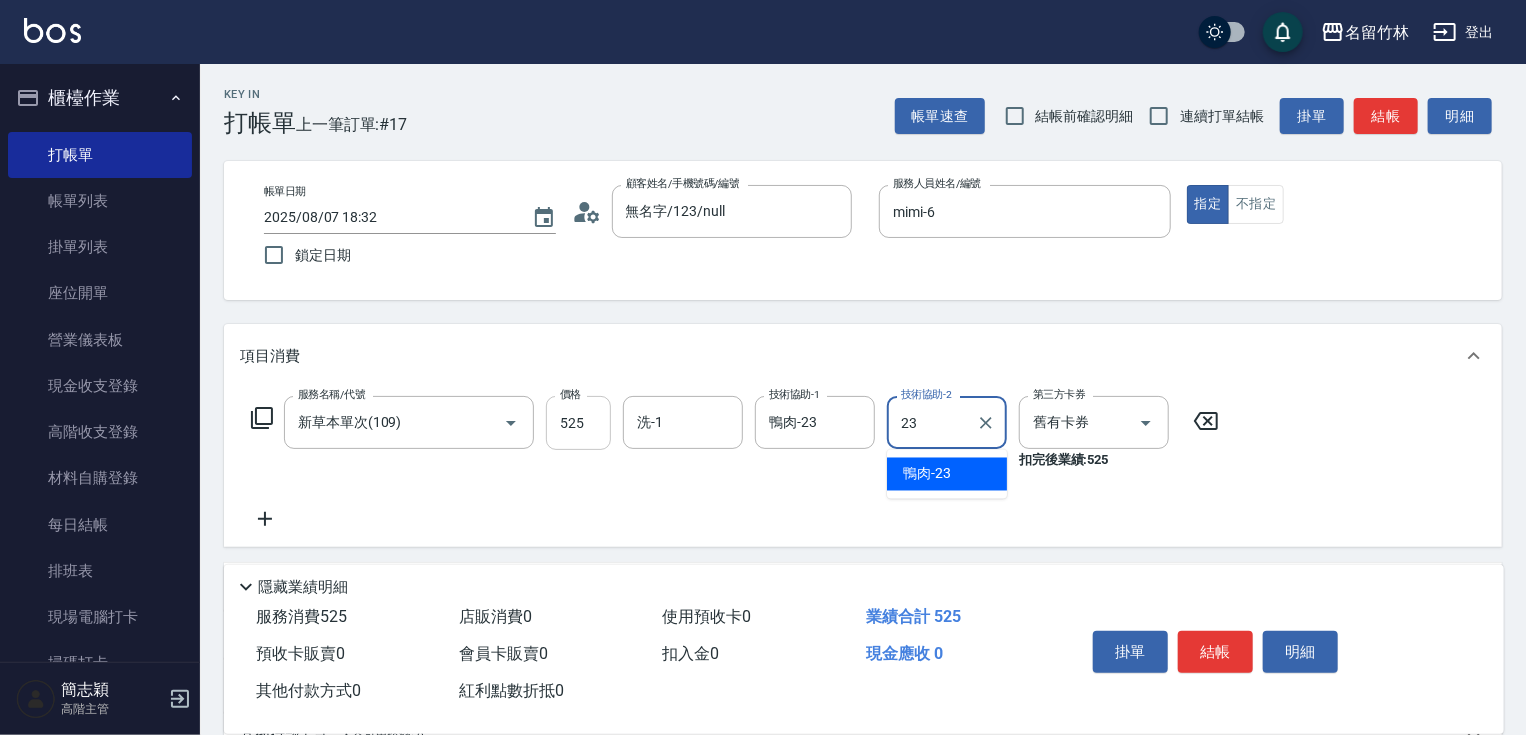 type on "鴨肉-23" 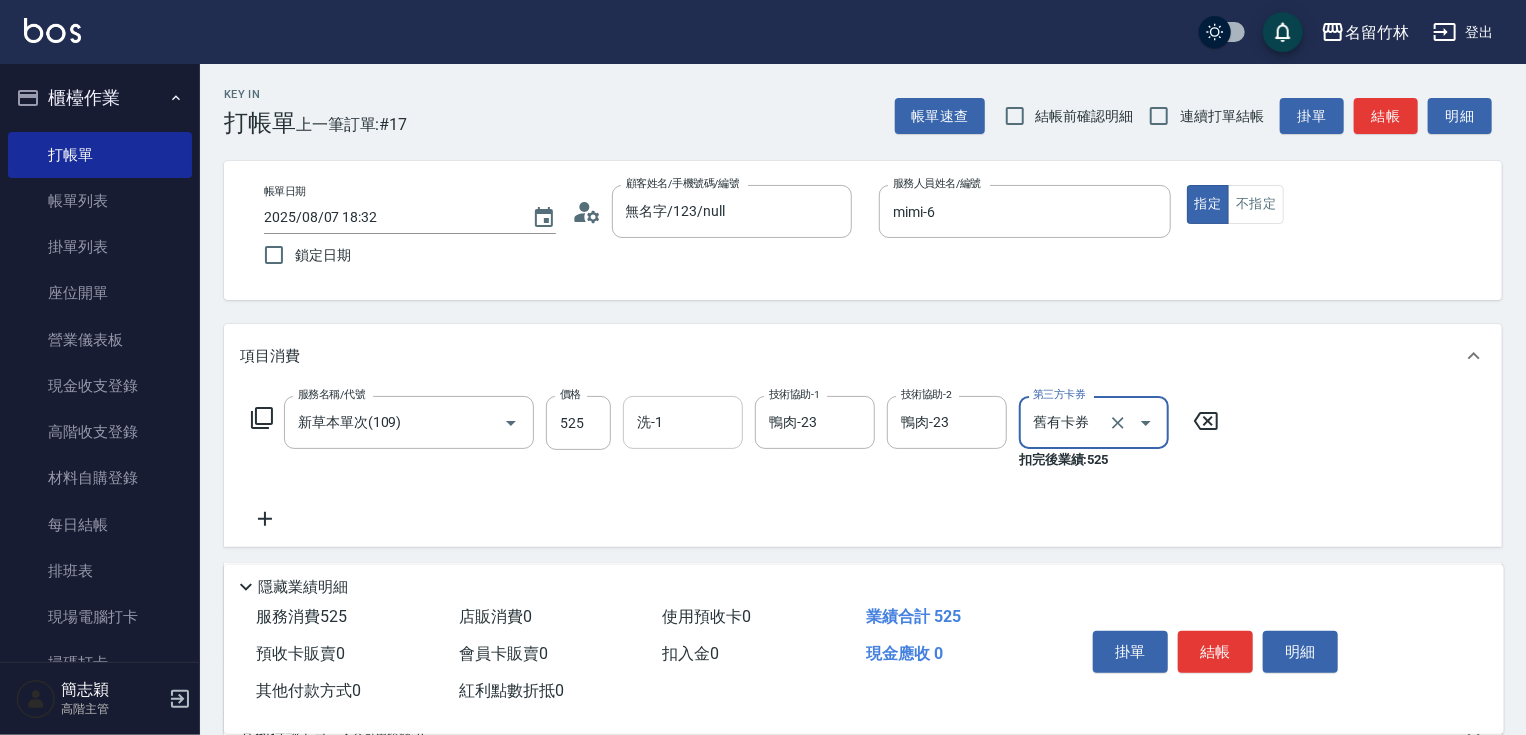 click on "洗-1" at bounding box center (683, 422) 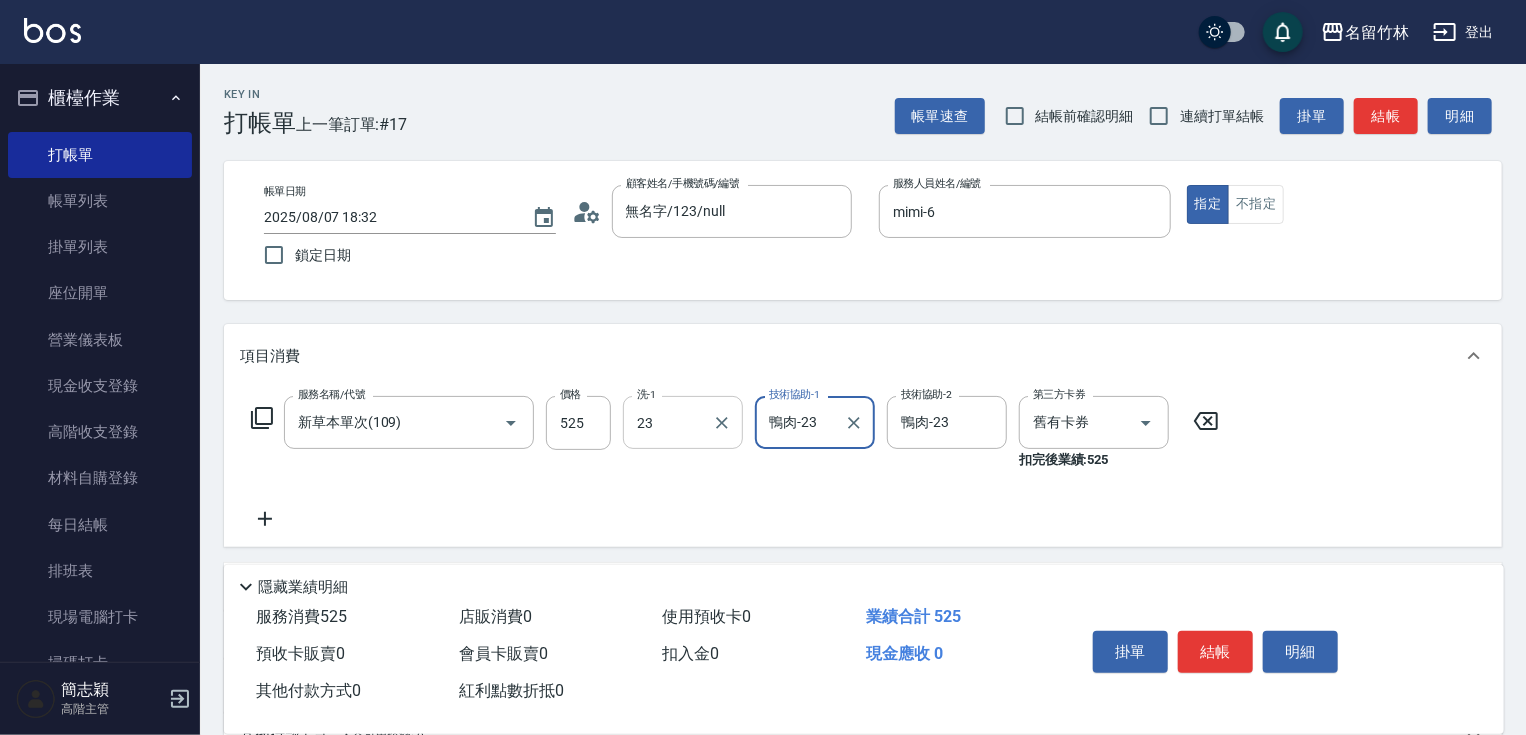 type on "鴨肉-23" 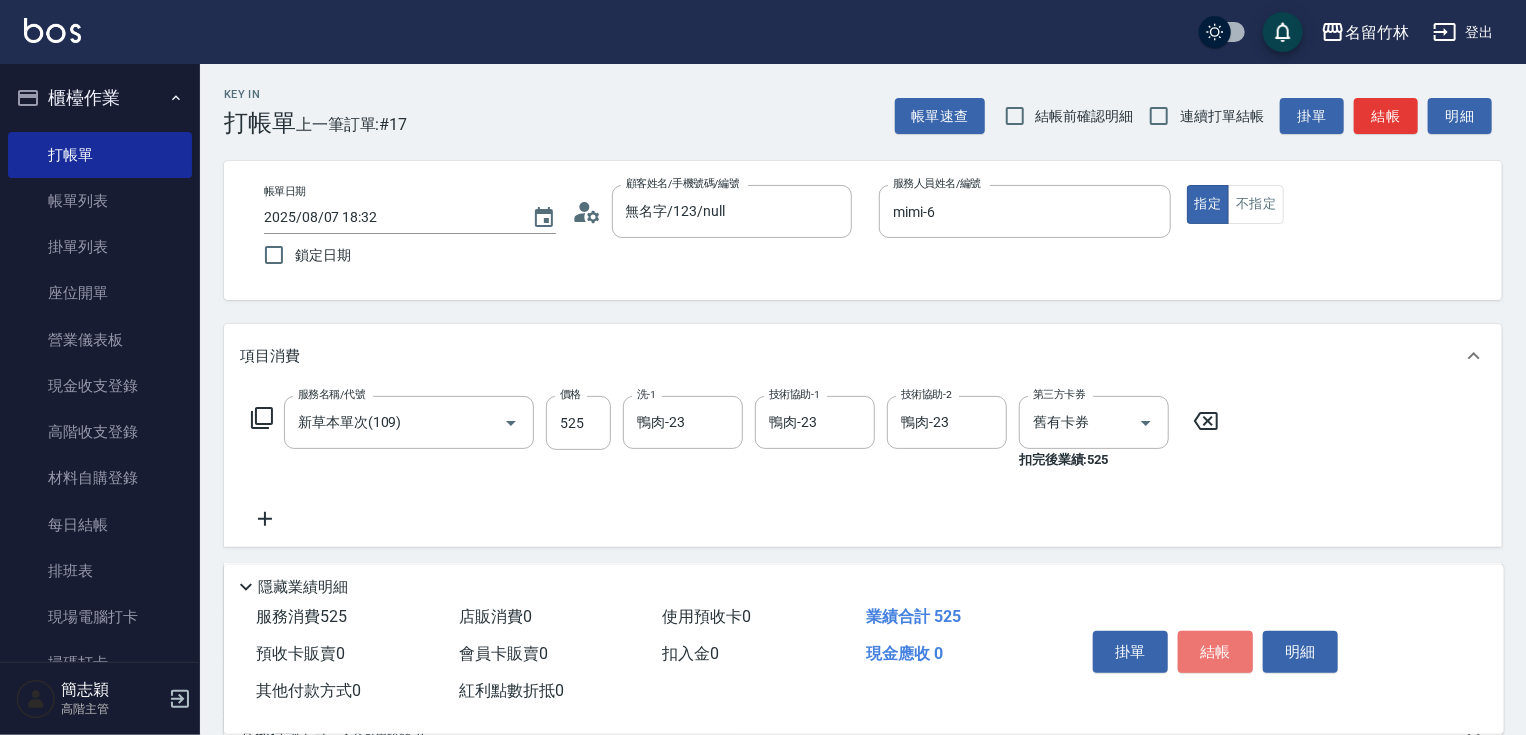click on "結帳" at bounding box center [1215, 652] 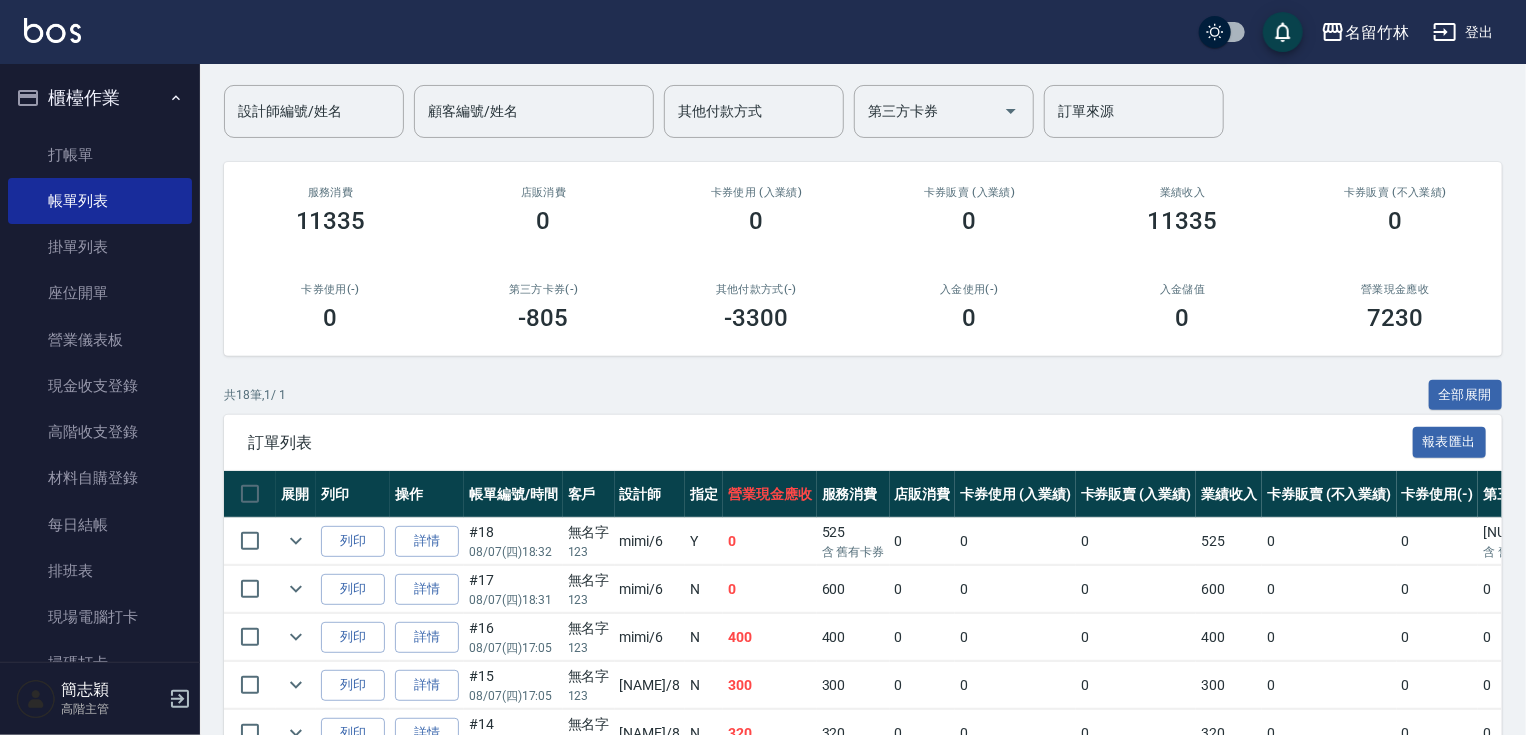 scroll, scrollTop: 161, scrollLeft: 0, axis: vertical 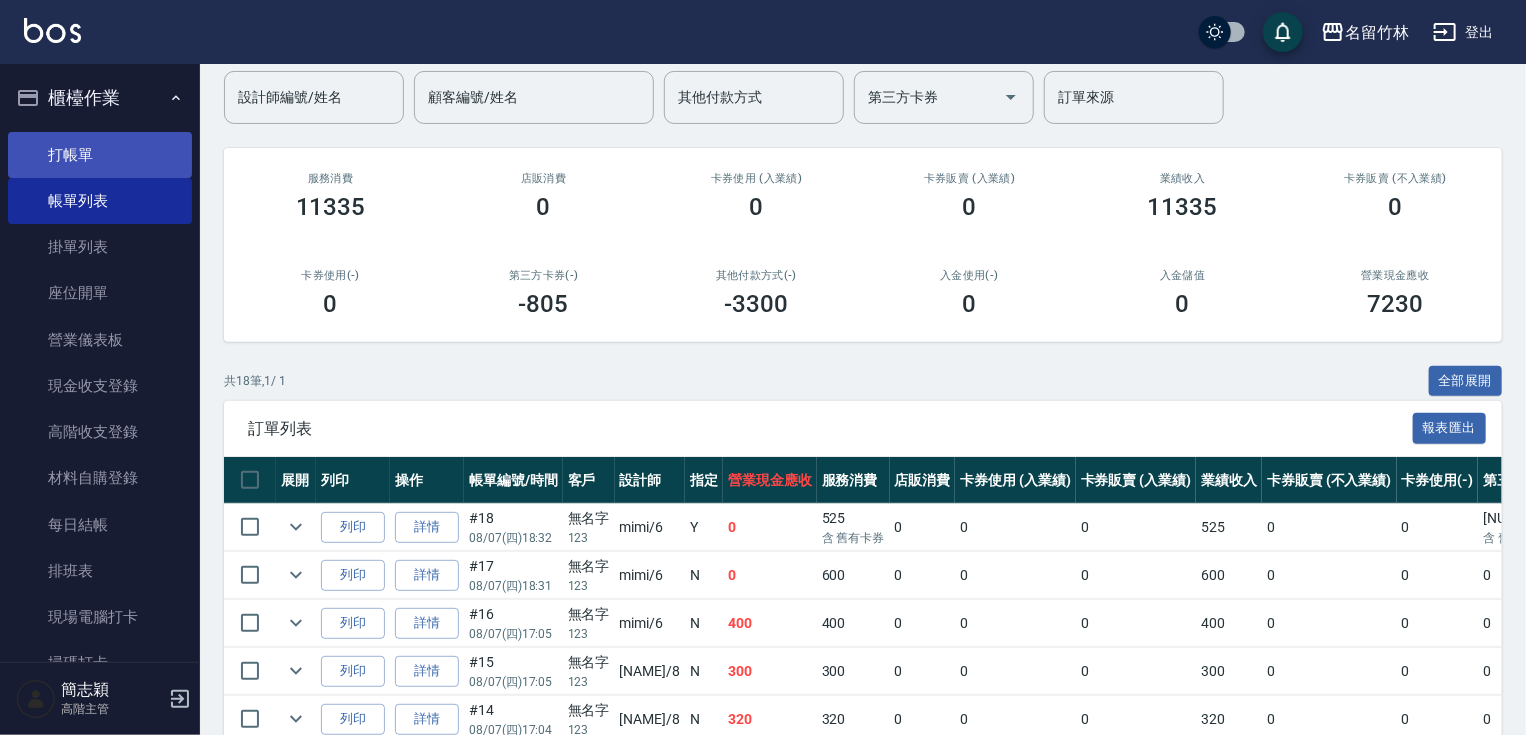 click on "打帳單" at bounding box center [100, 155] 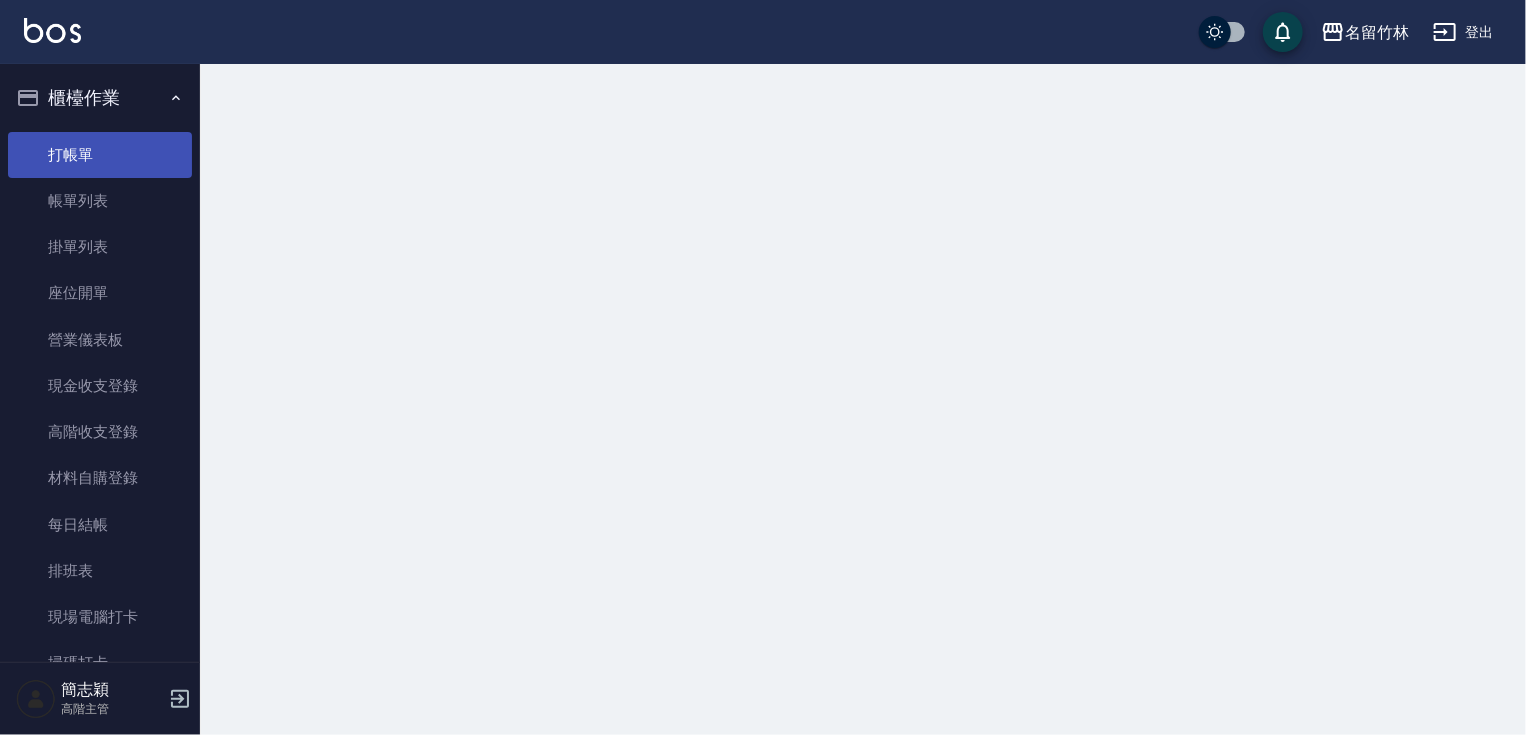 scroll, scrollTop: 0, scrollLeft: 0, axis: both 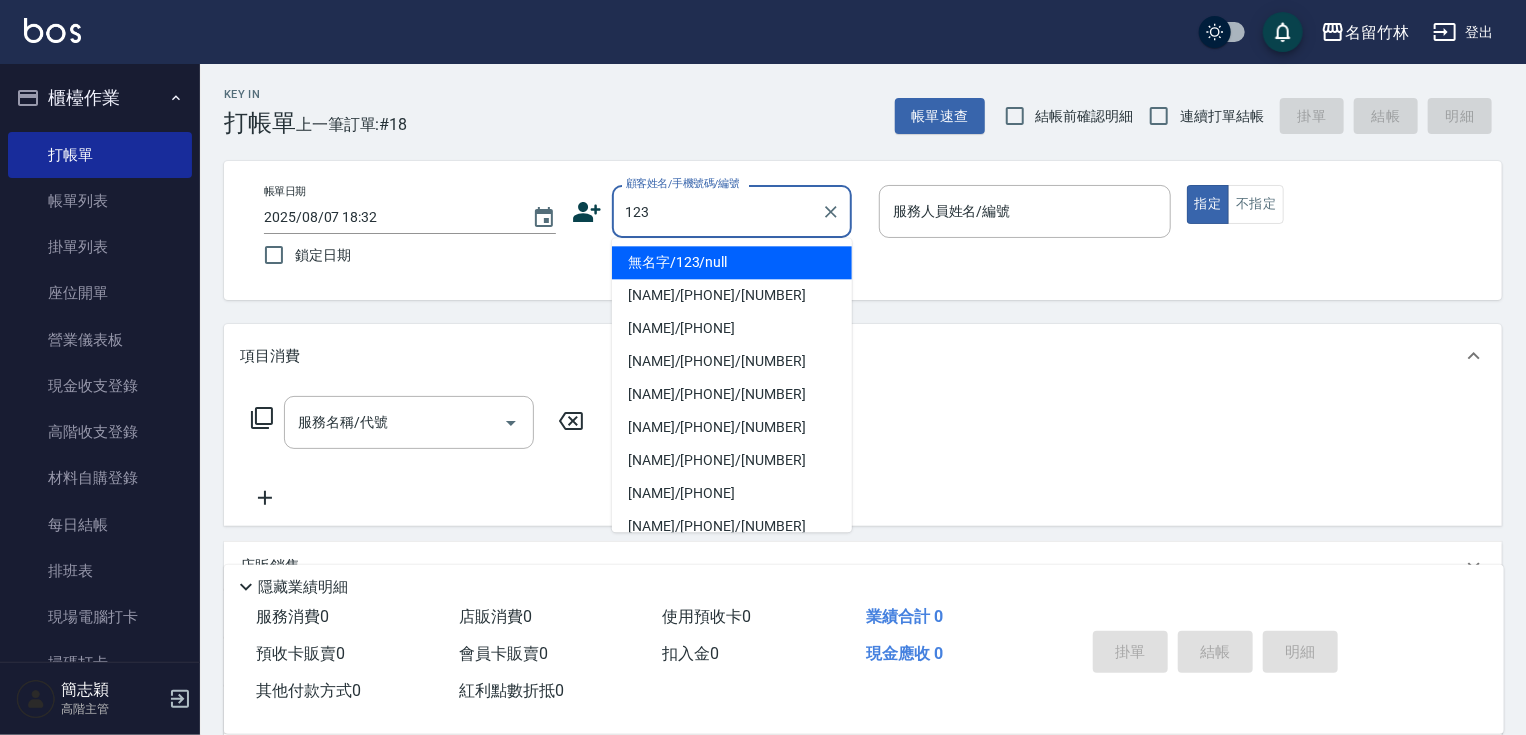 click on "無名字/123/null" at bounding box center (732, 262) 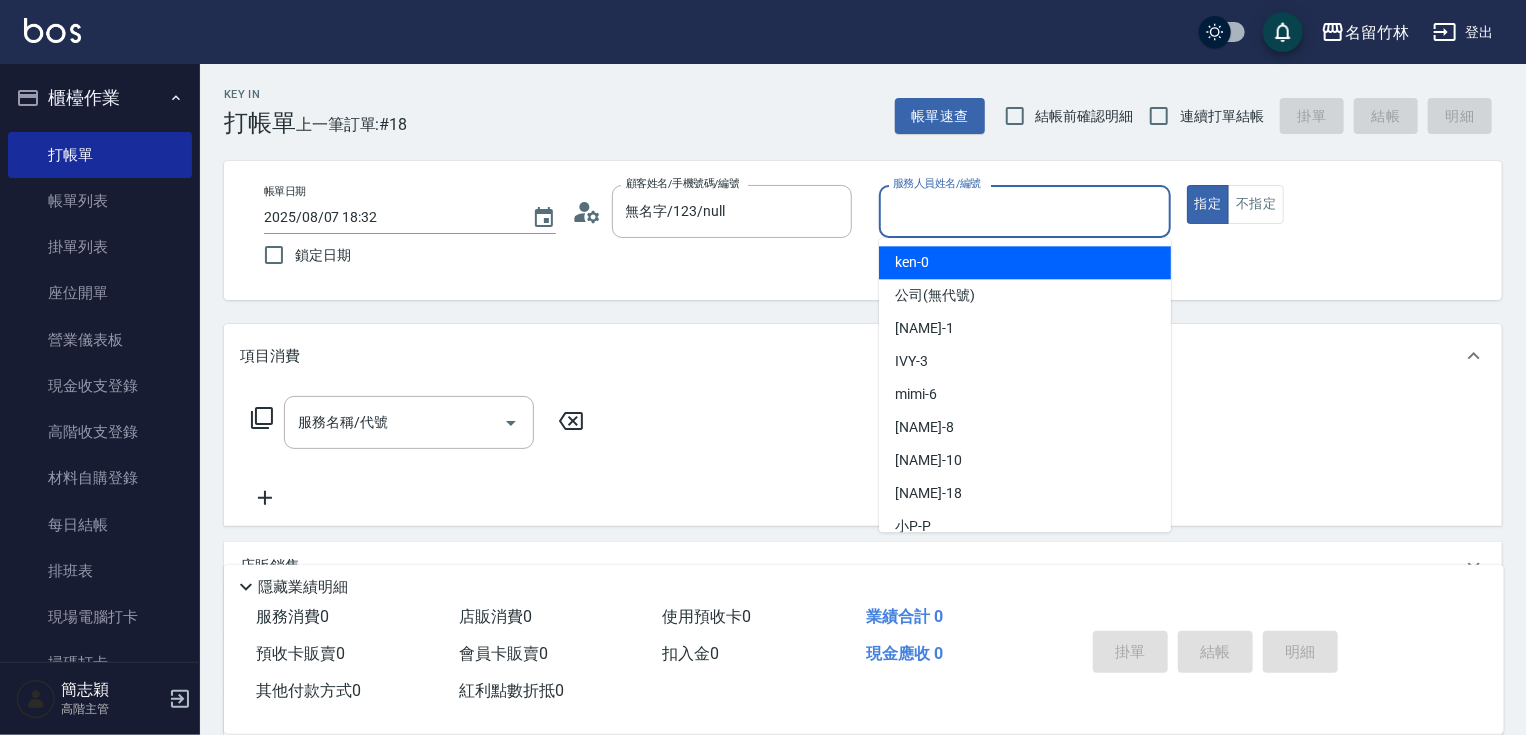 drag, startPoint x: 928, startPoint y: 204, endPoint x: 935, endPoint y: 251, distance: 47.518417 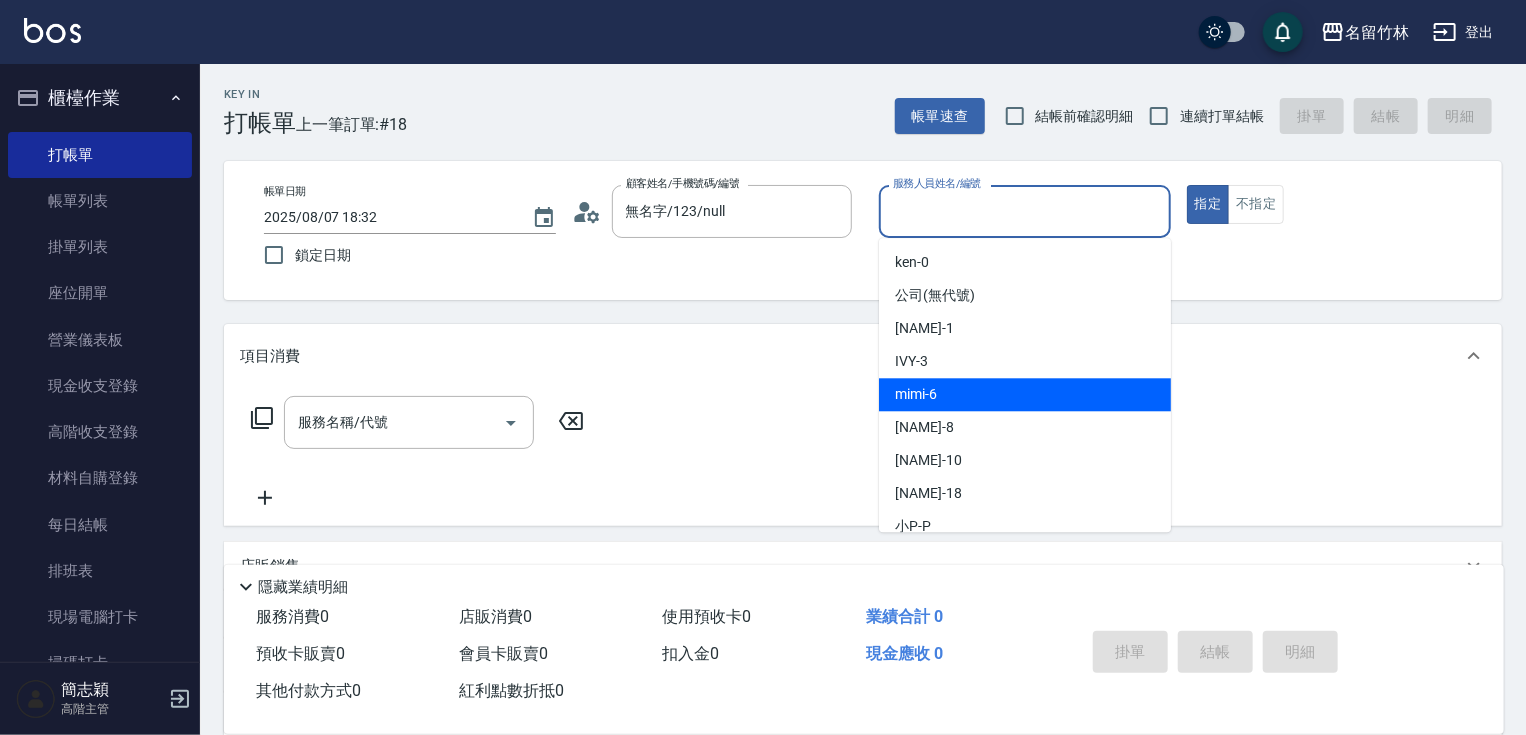 click on "mimi -6" at bounding box center (1025, 394) 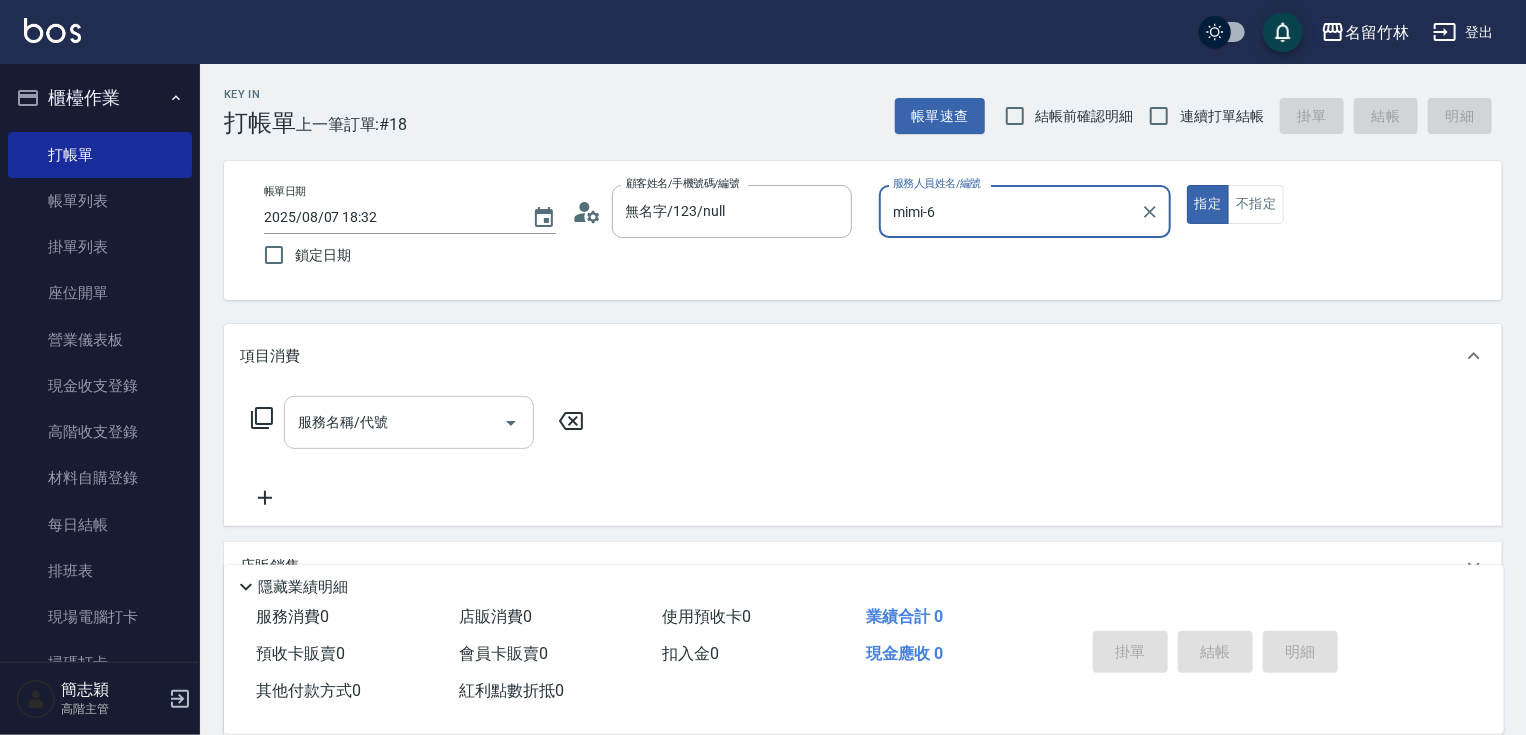 click on "服務名稱/代號" at bounding box center (394, 422) 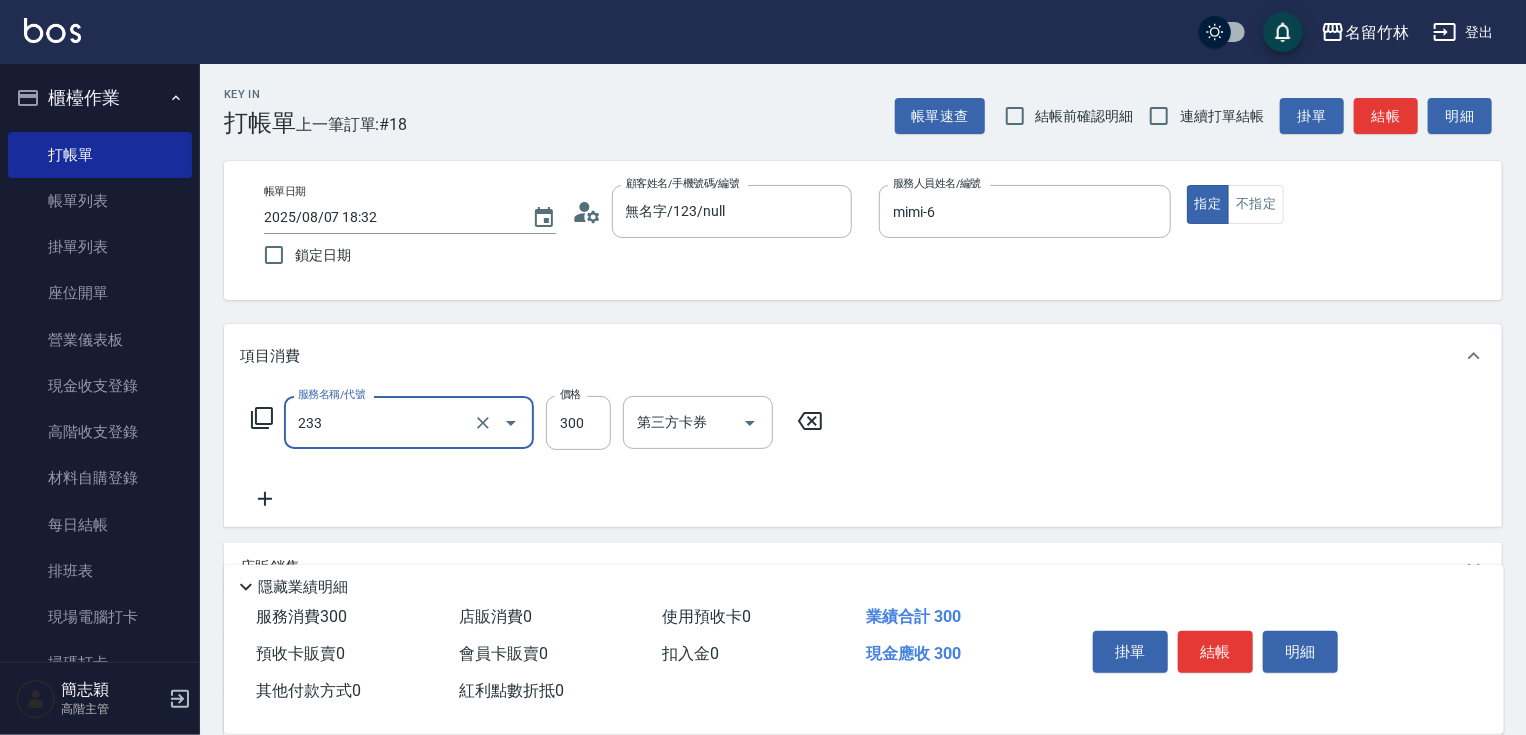 type on "洗髮300(233)" 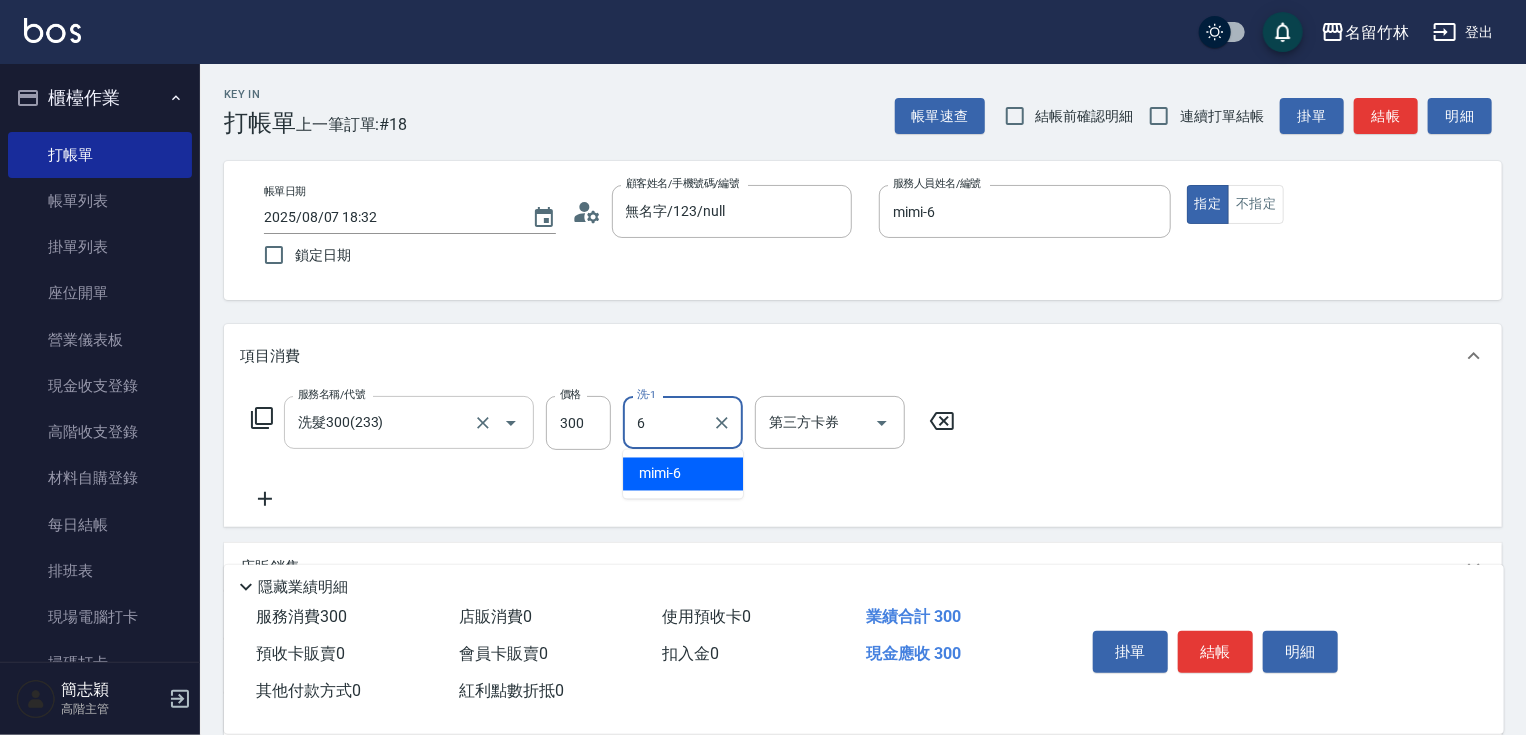 type on "mimi-6" 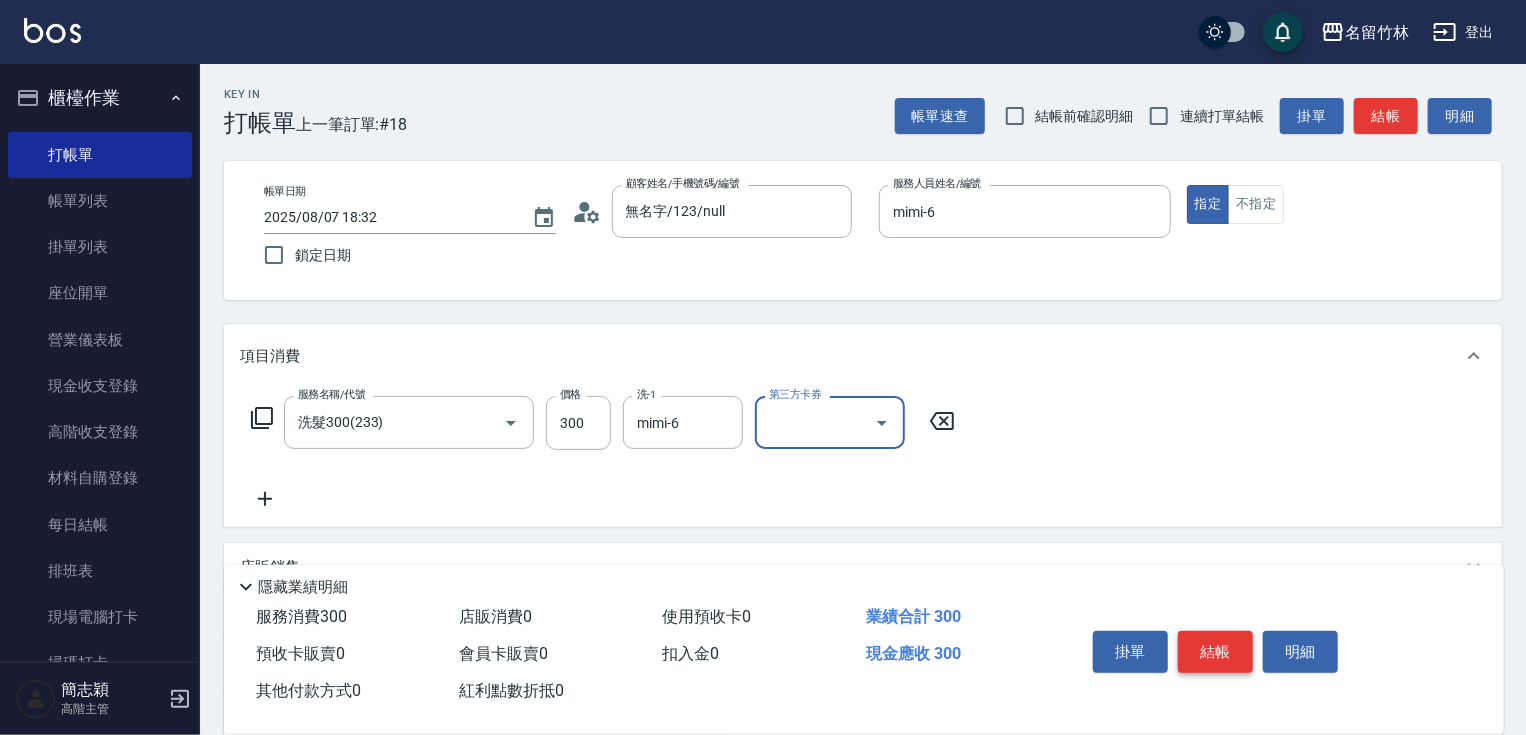 click on "結帳" at bounding box center [1215, 652] 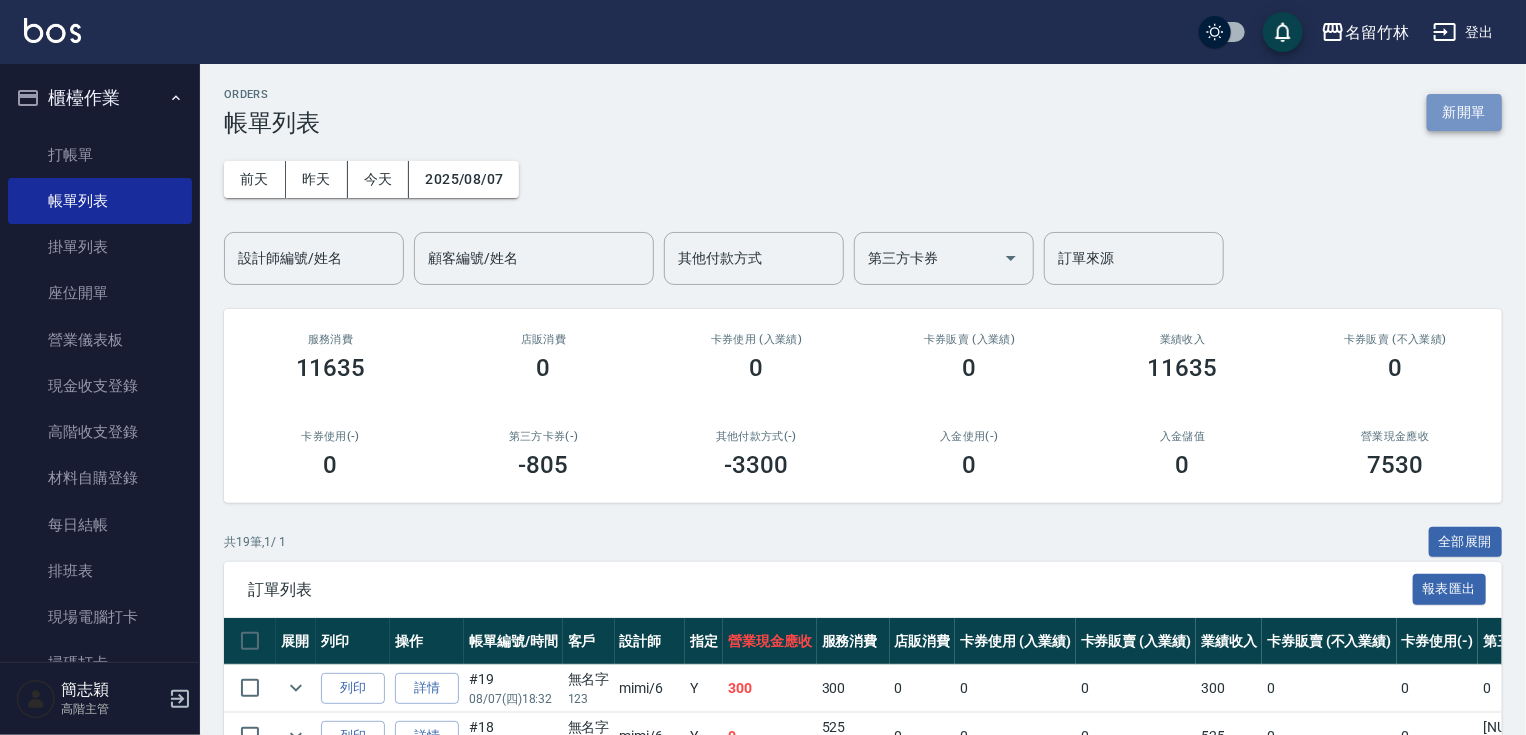 click on "新開單" at bounding box center (1464, 112) 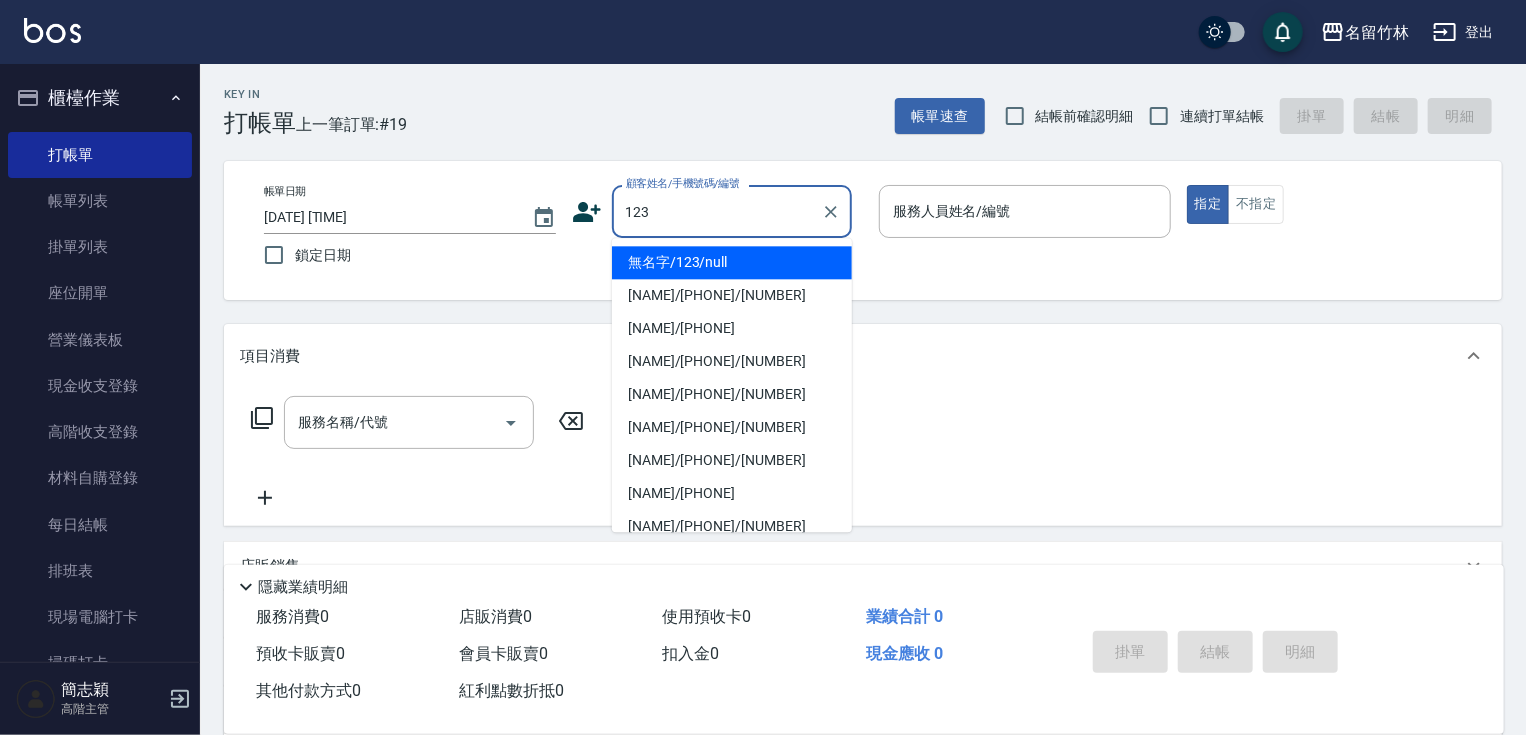 click on "無名字/123/null" at bounding box center [732, 262] 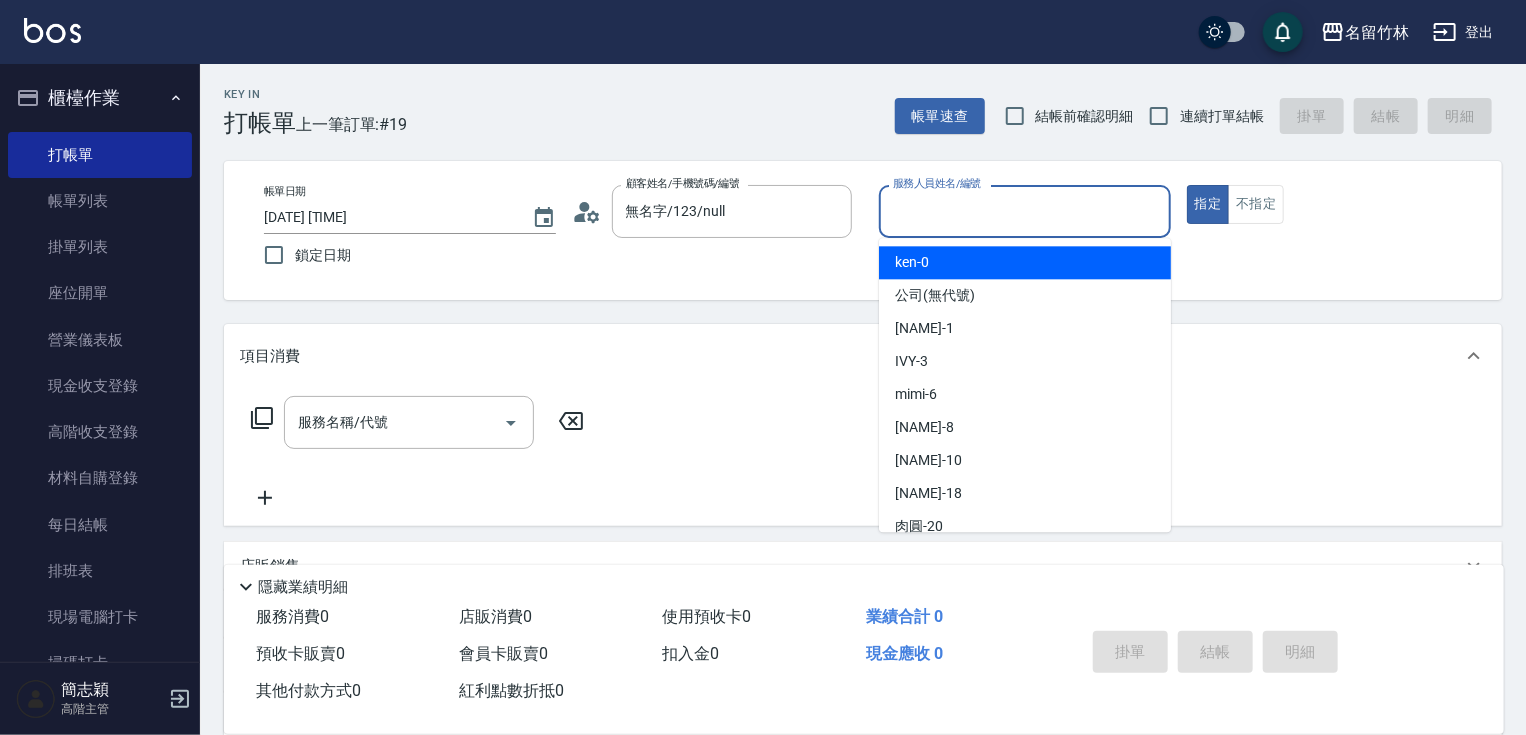 drag, startPoint x: 997, startPoint y: 224, endPoint x: 964, endPoint y: 297, distance: 80.11242 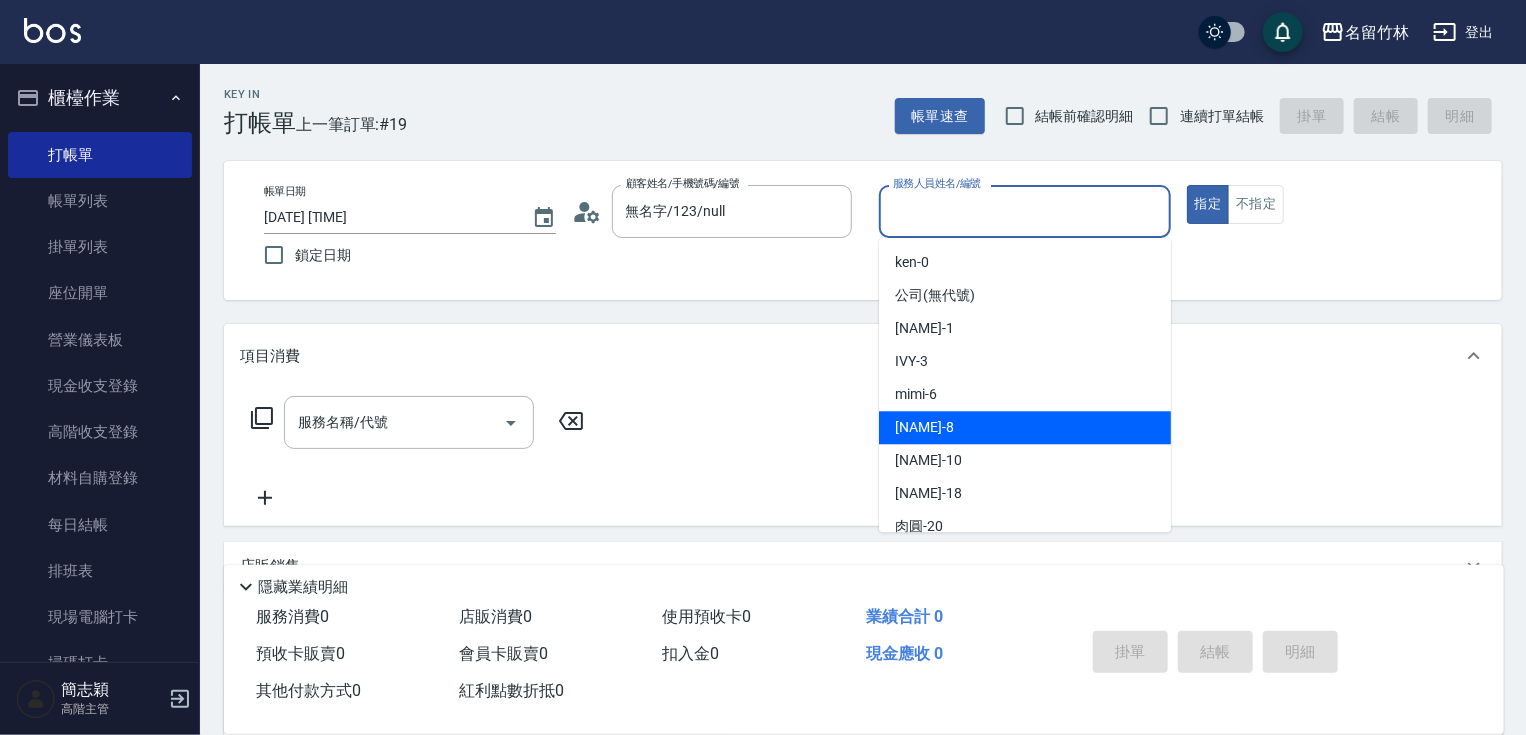 click on "[NAME] - [NUMBER]" at bounding box center (924, 427) 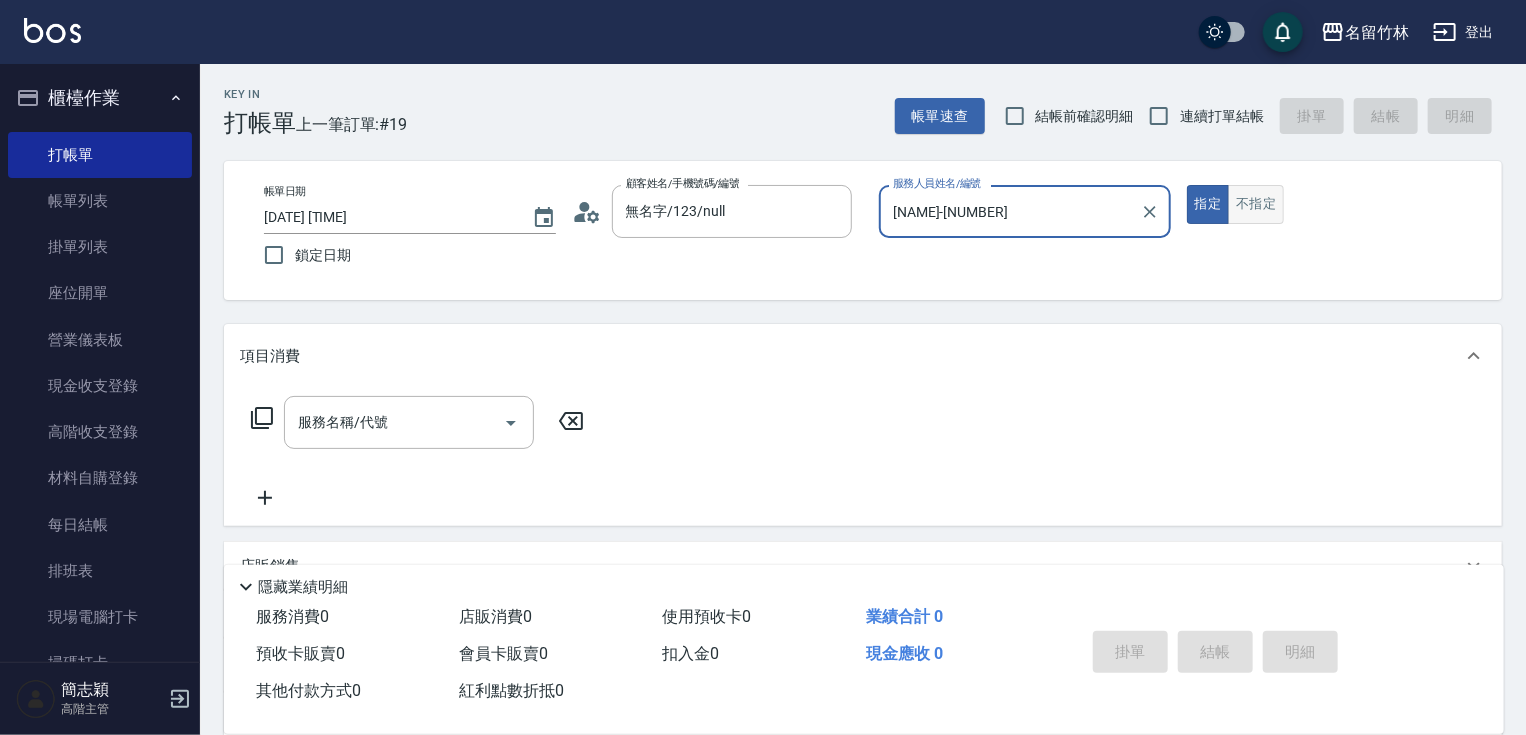 click on "指定 不指定" at bounding box center [1333, 204] 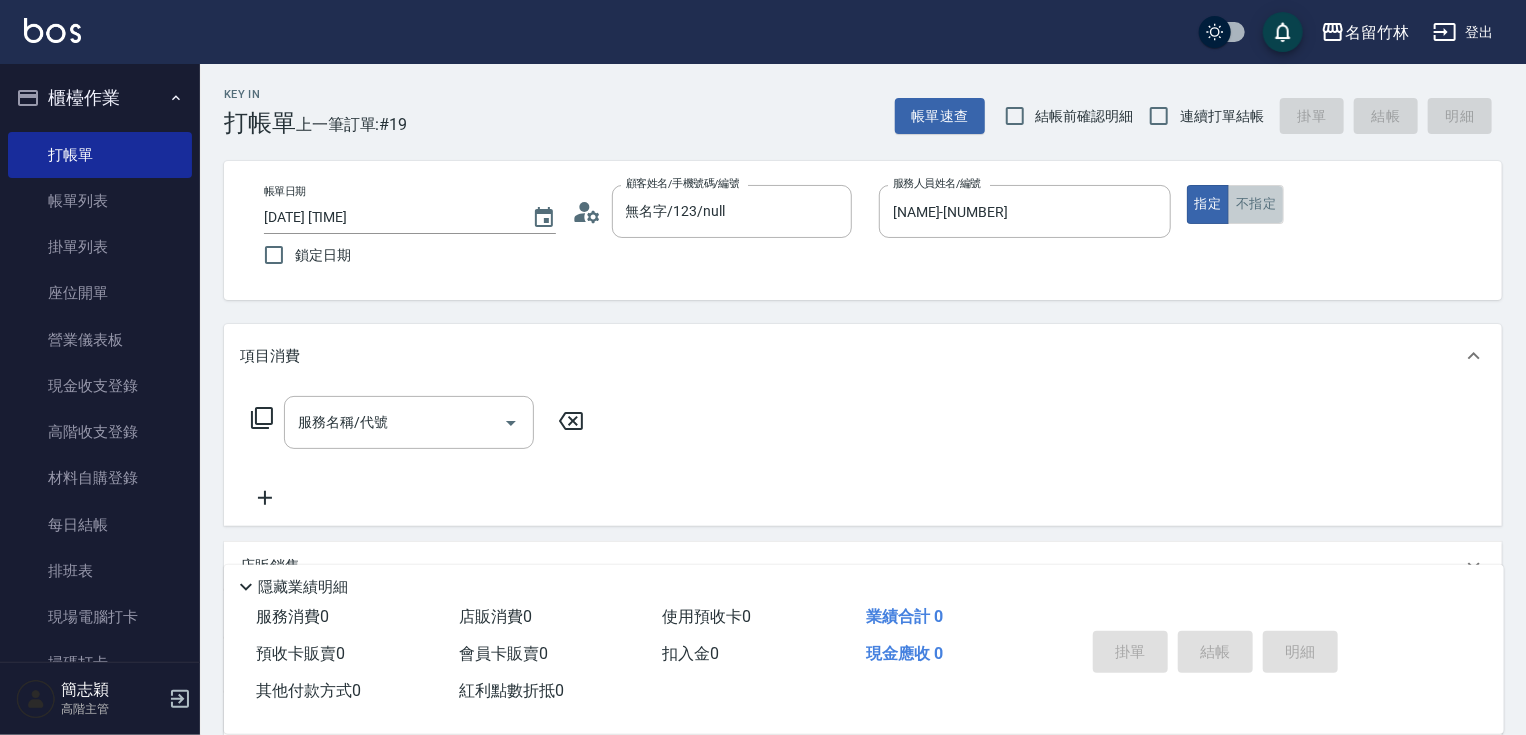 click on "不指定" at bounding box center [1256, 204] 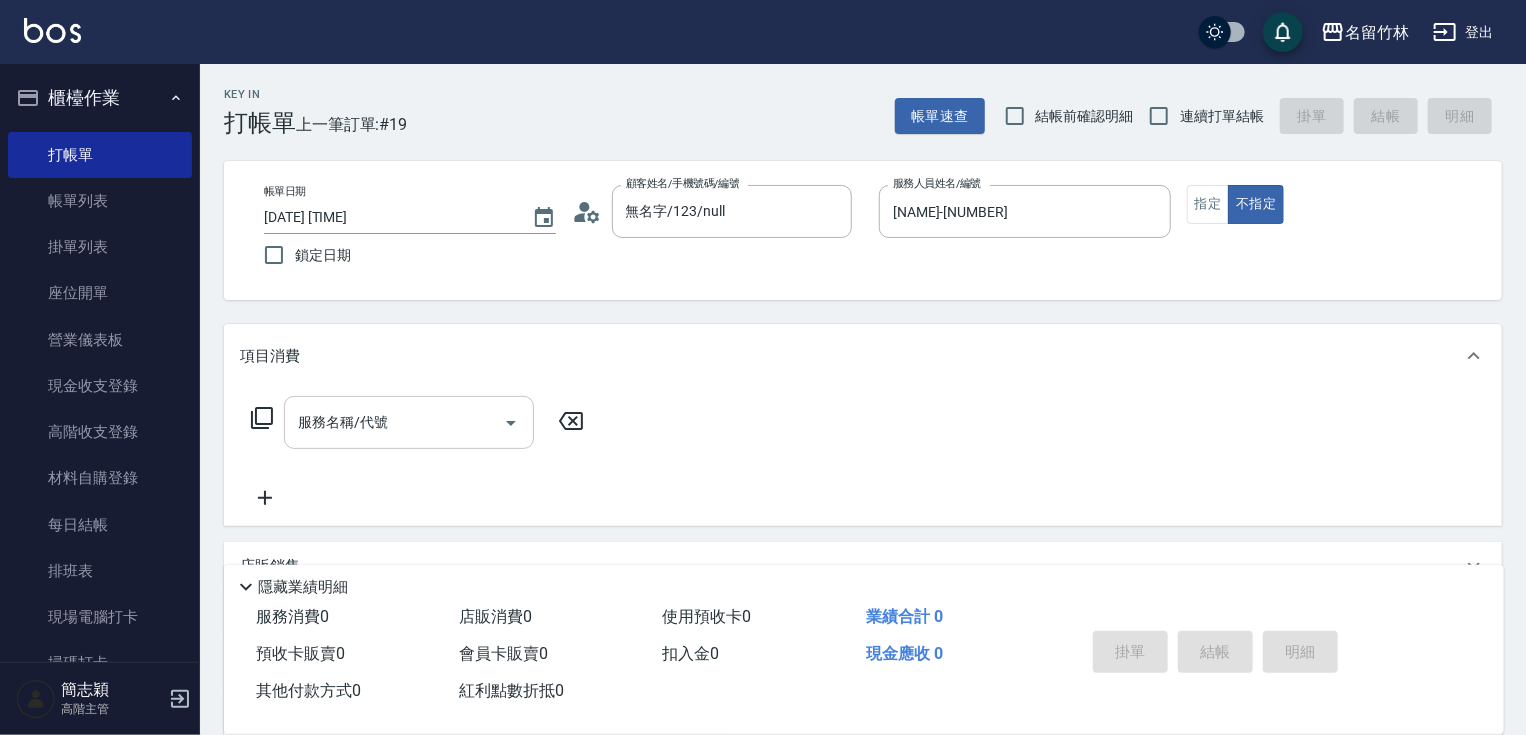 click on "服務名稱/代號" at bounding box center (394, 422) 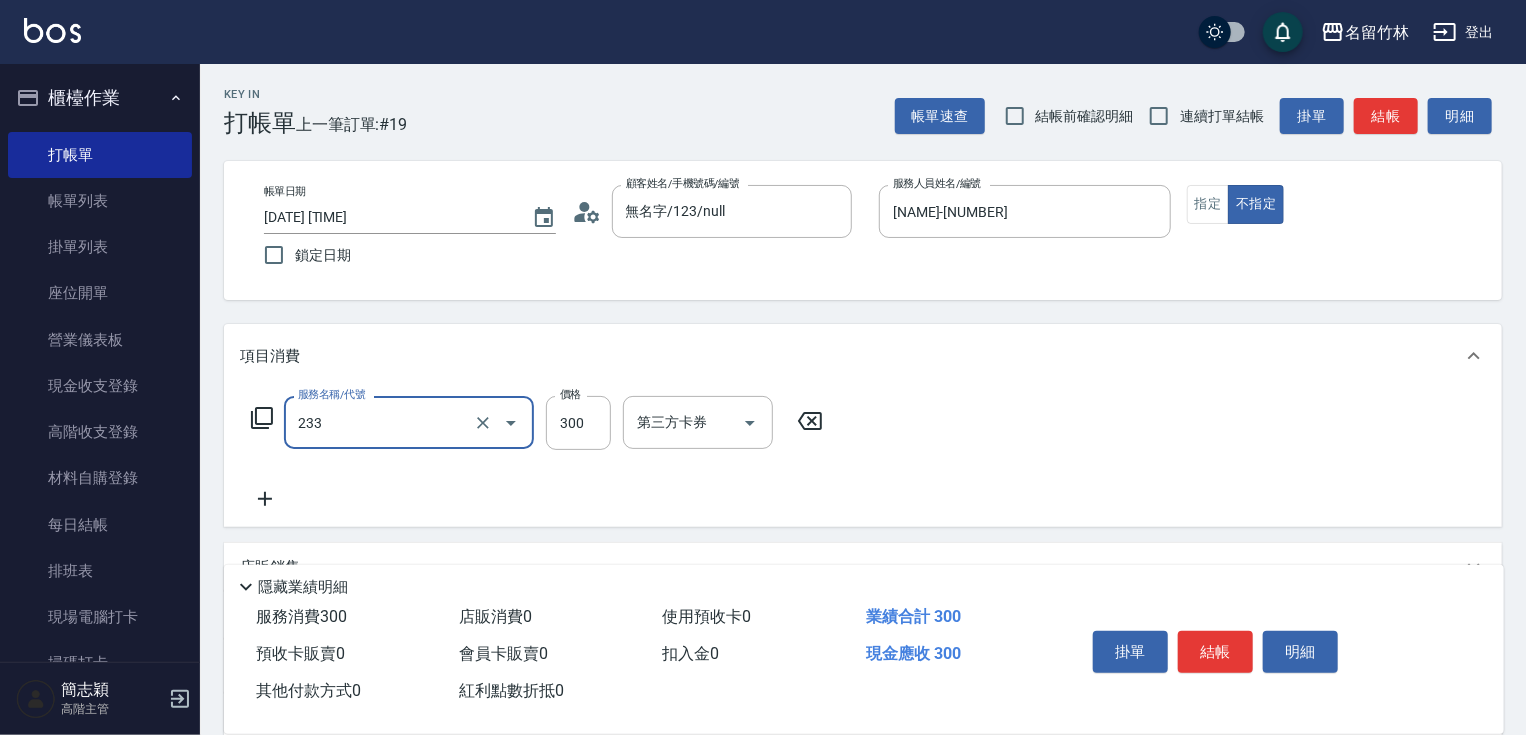 type on "洗髮300(233)" 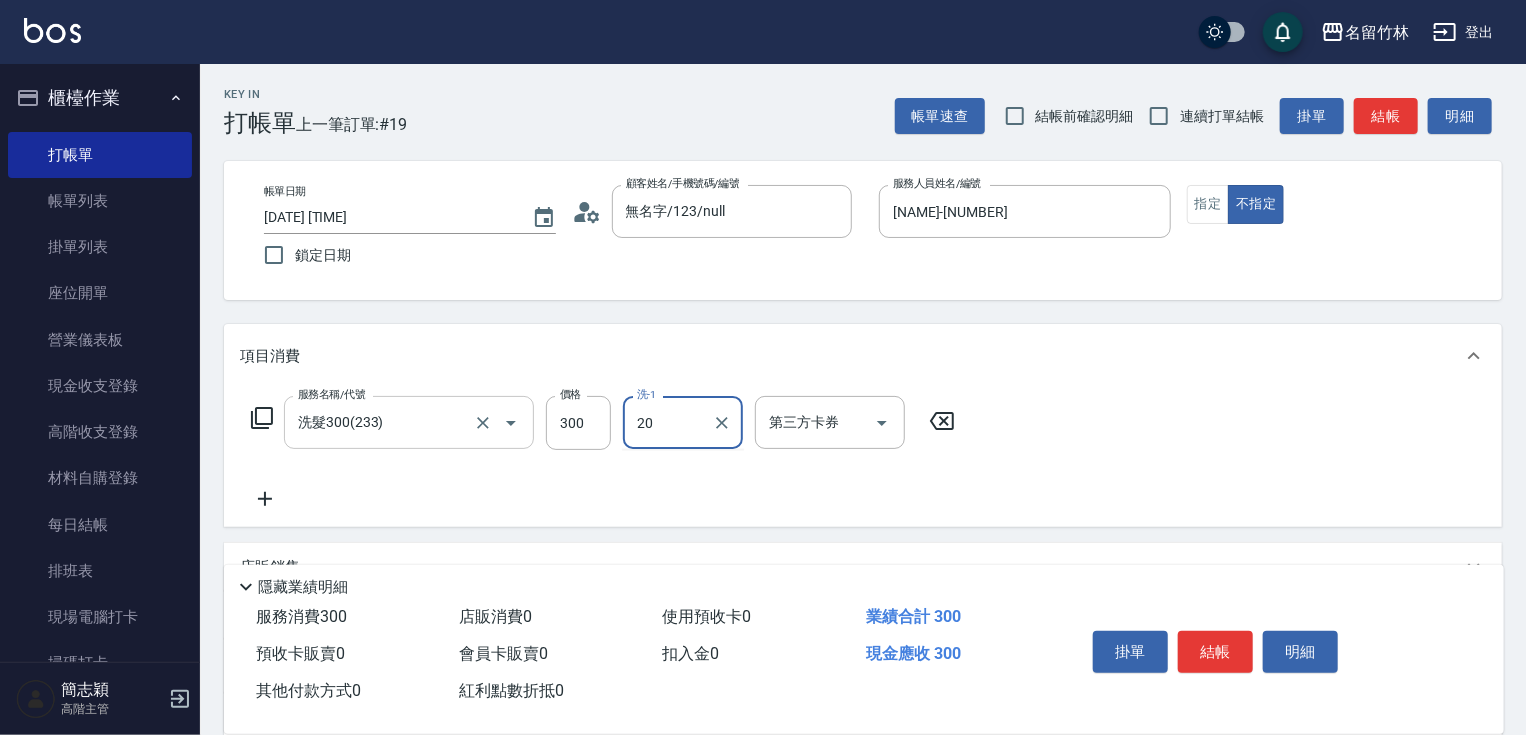 type on "肉圓-20" 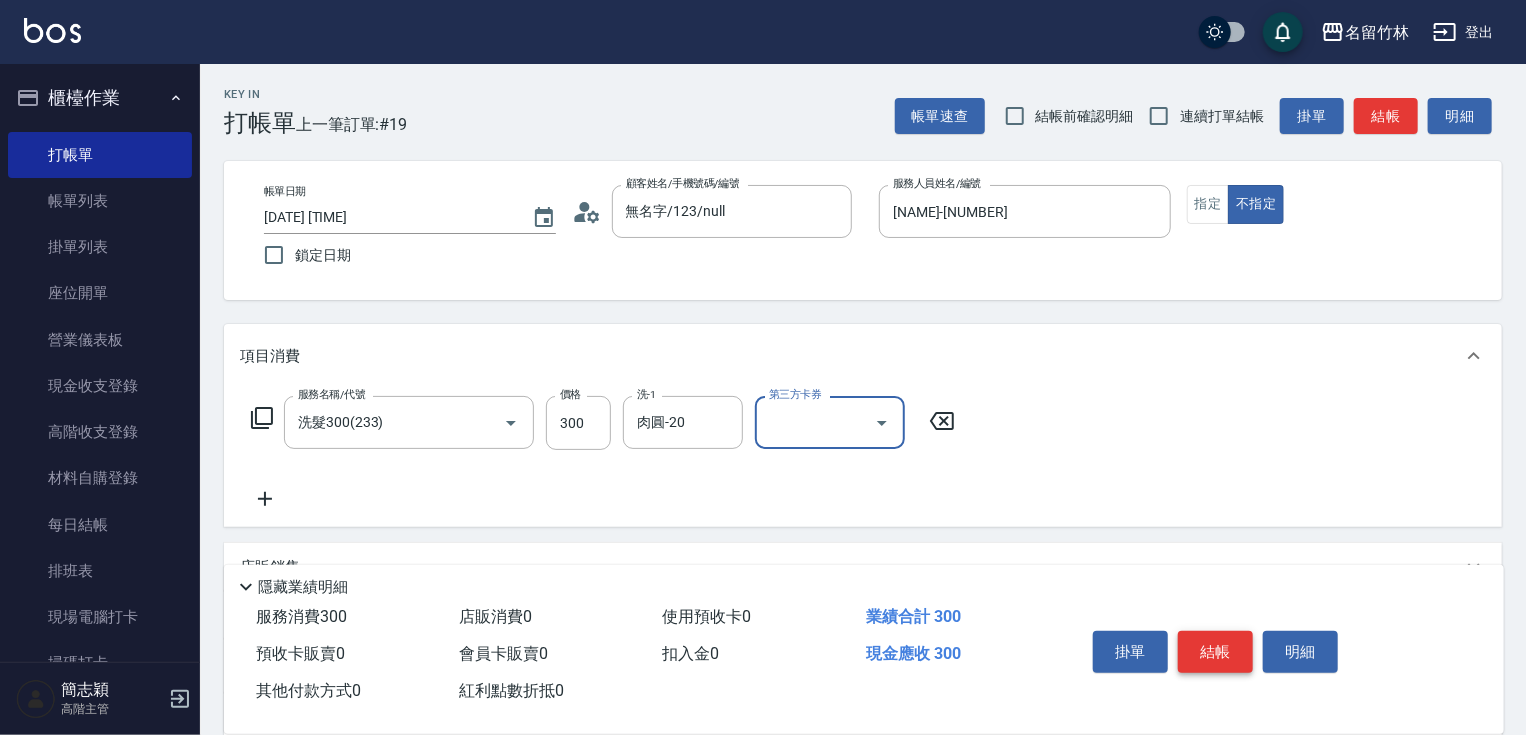 click on "結帳" at bounding box center [1215, 652] 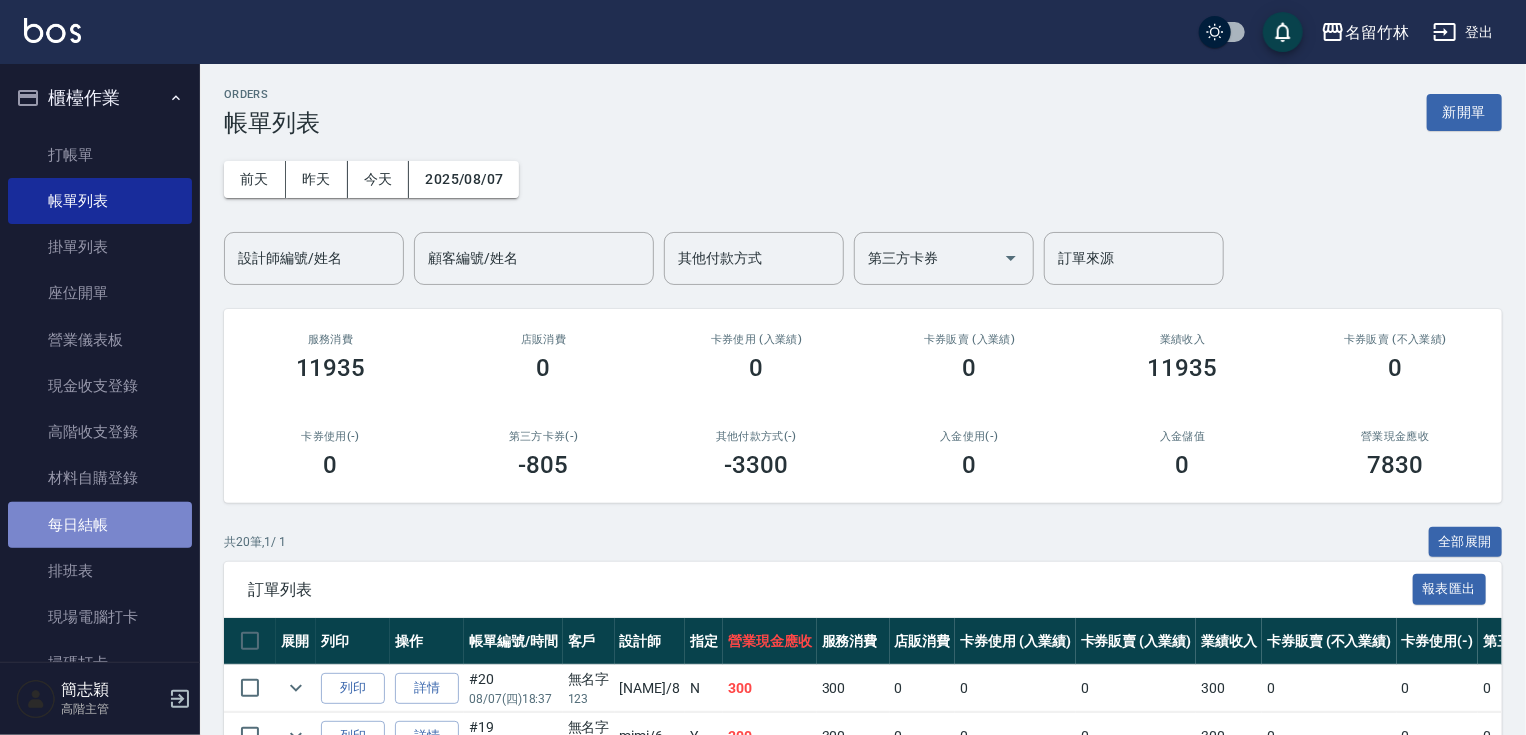 click on "每日結帳" at bounding box center [100, 525] 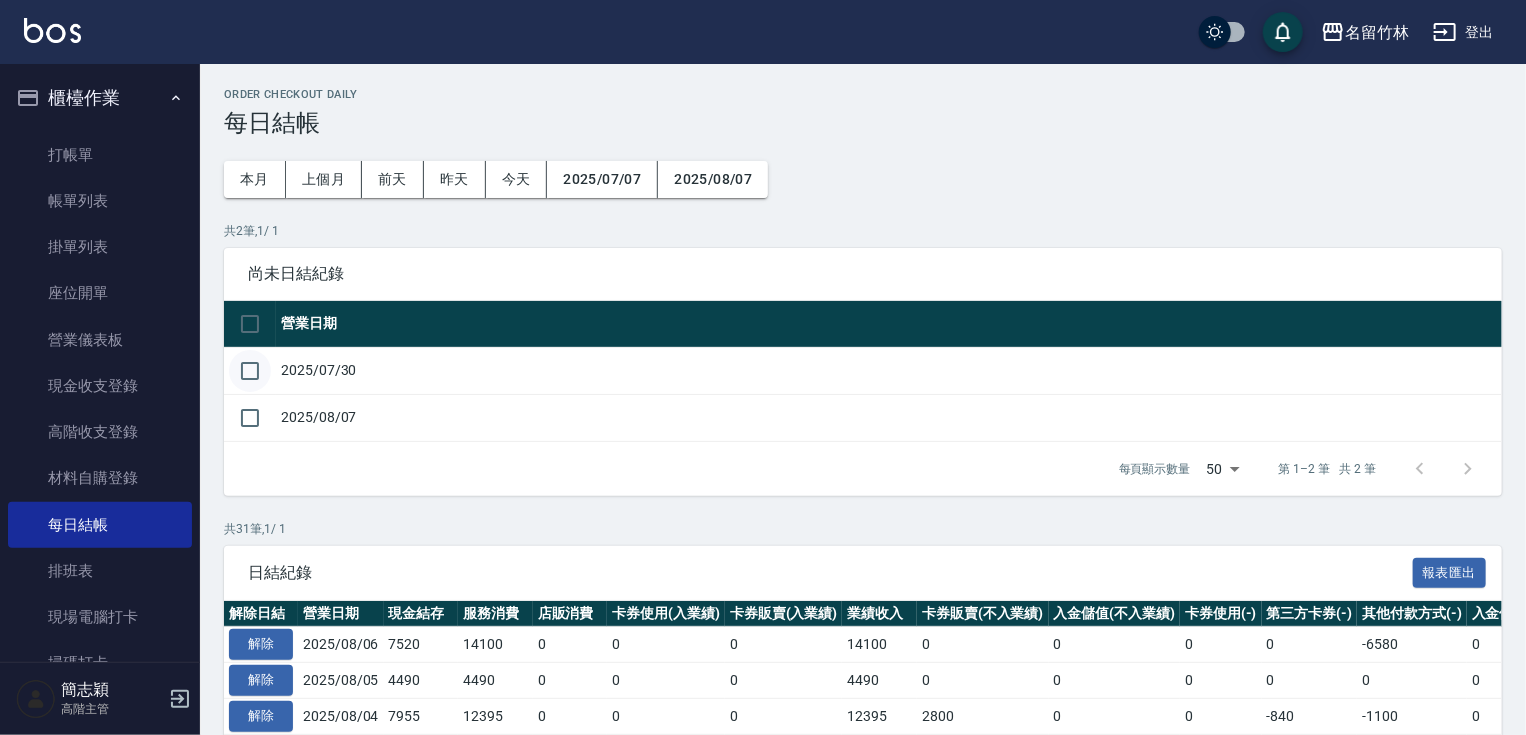 click at bounding box center (250, 371) 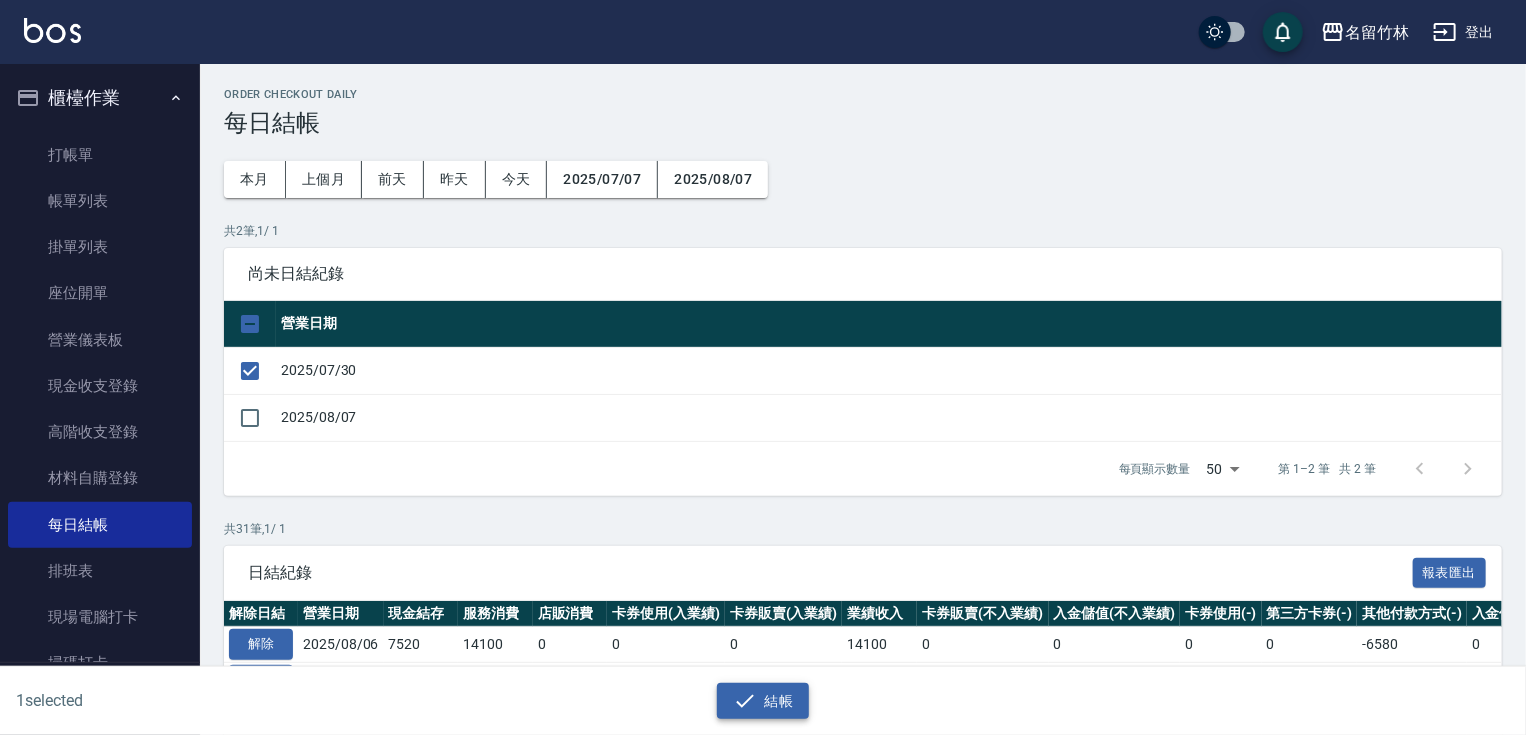 click on "結帳" at bounding box center (763, 701) 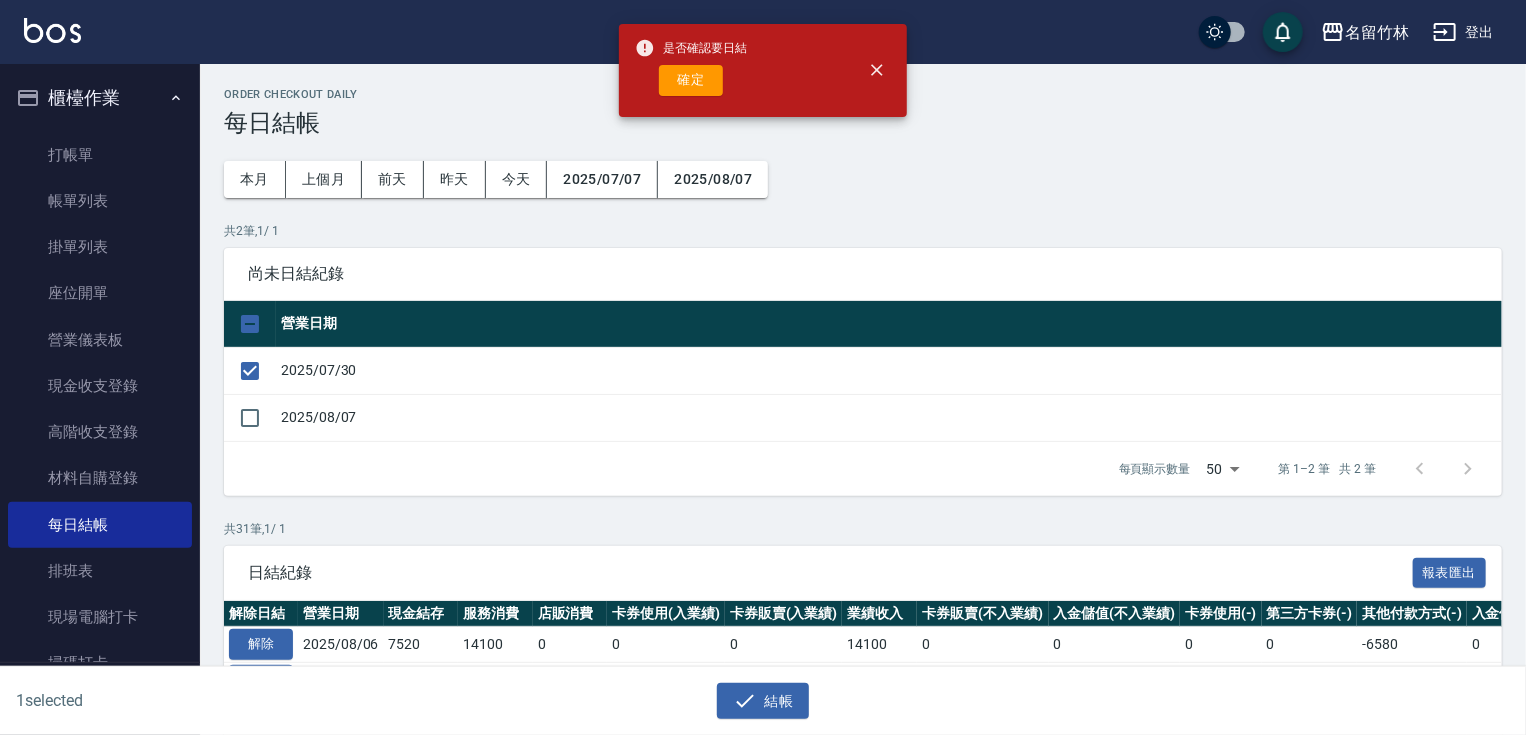 click on "是否確認要日結 確定" at bounding box center (691, 70) 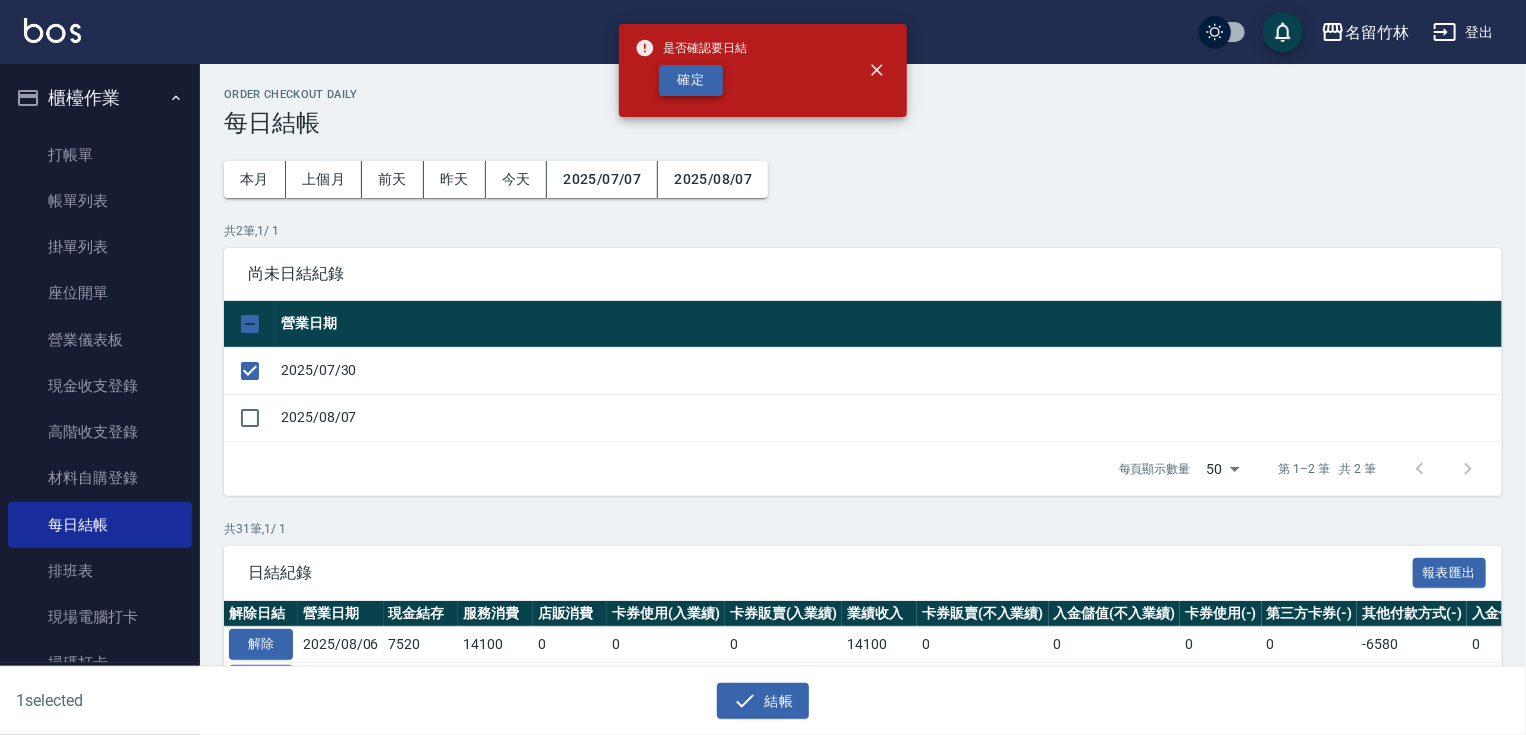 click on "確定" at bounding box center (691, 80) 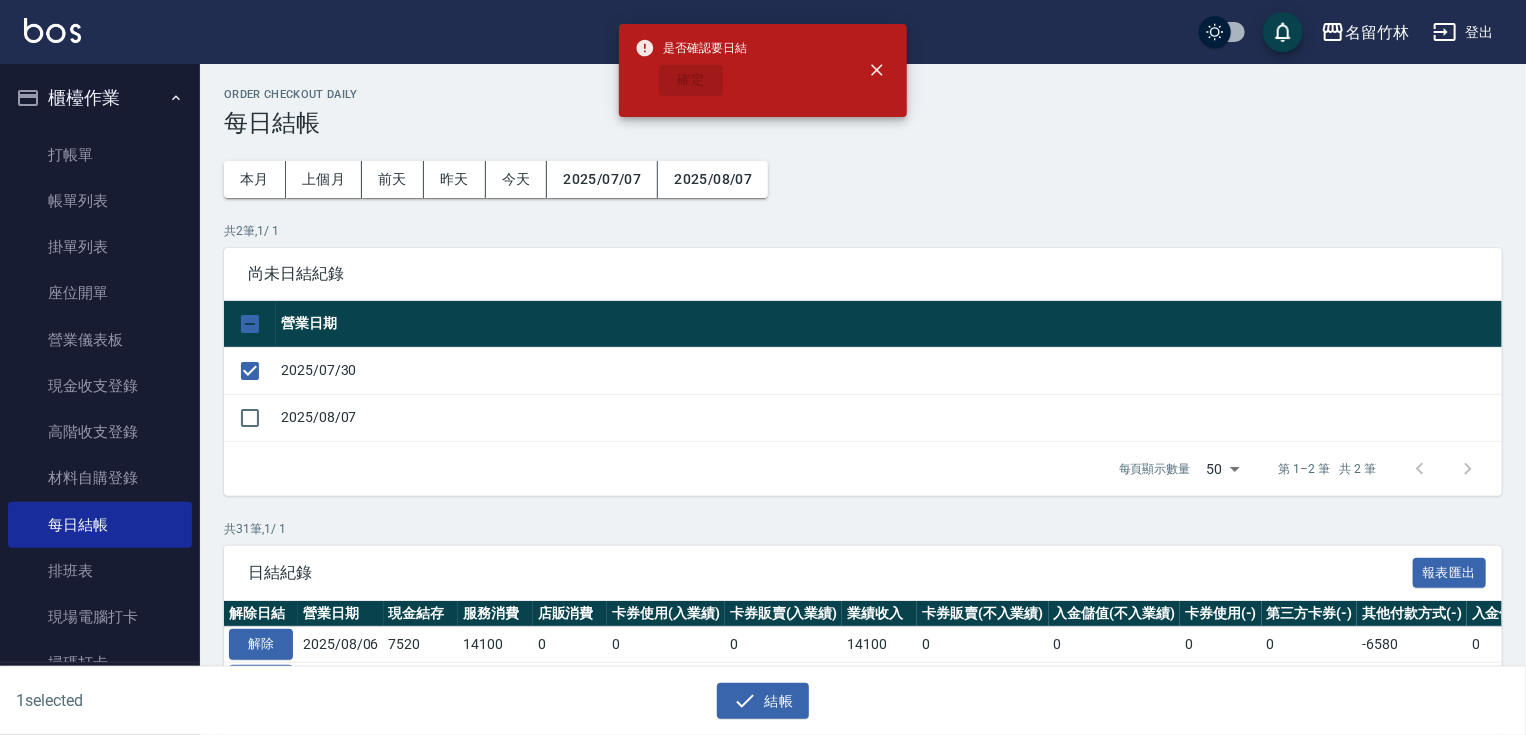 checkbox on "false" 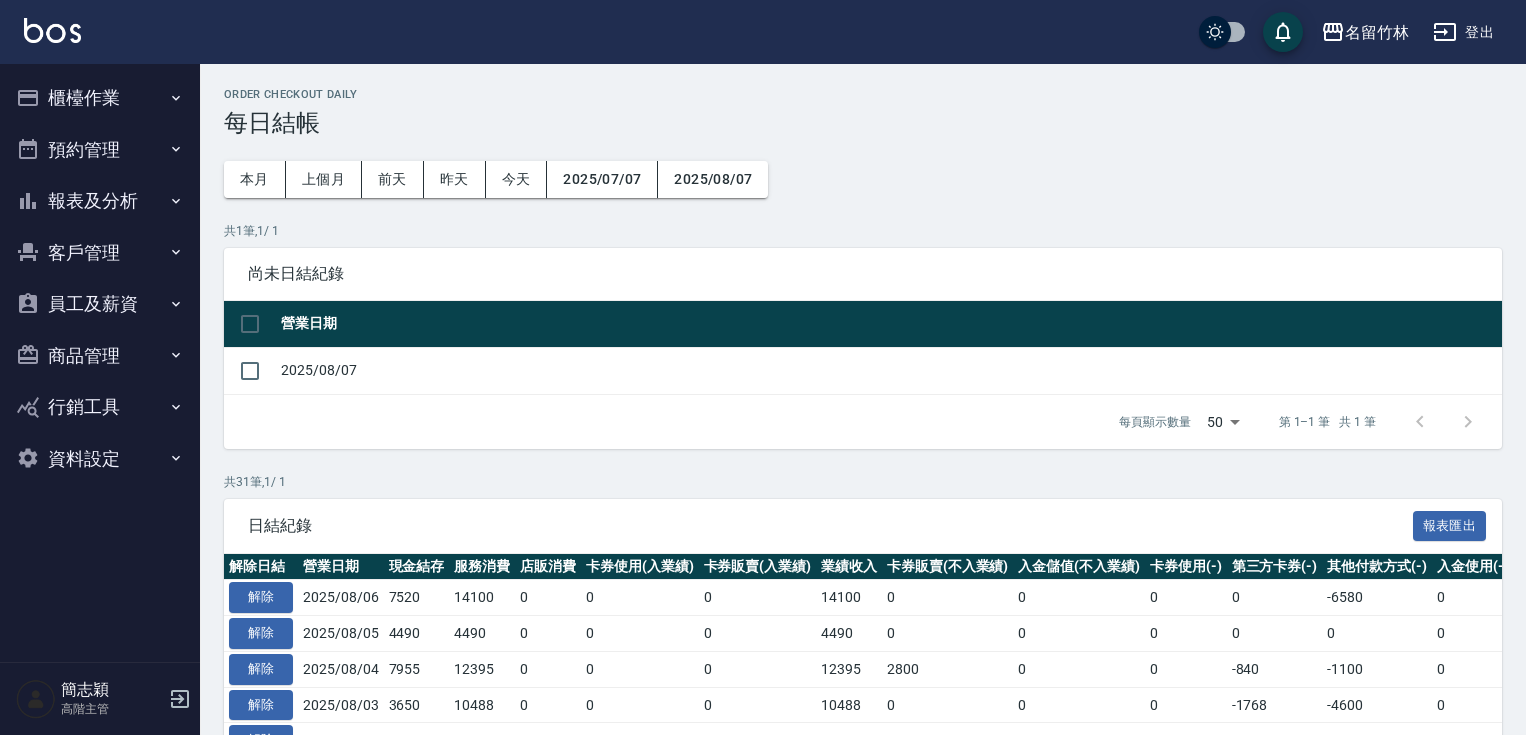 scroll, scrollTop: 0, scrollLeft: 0, axis: both 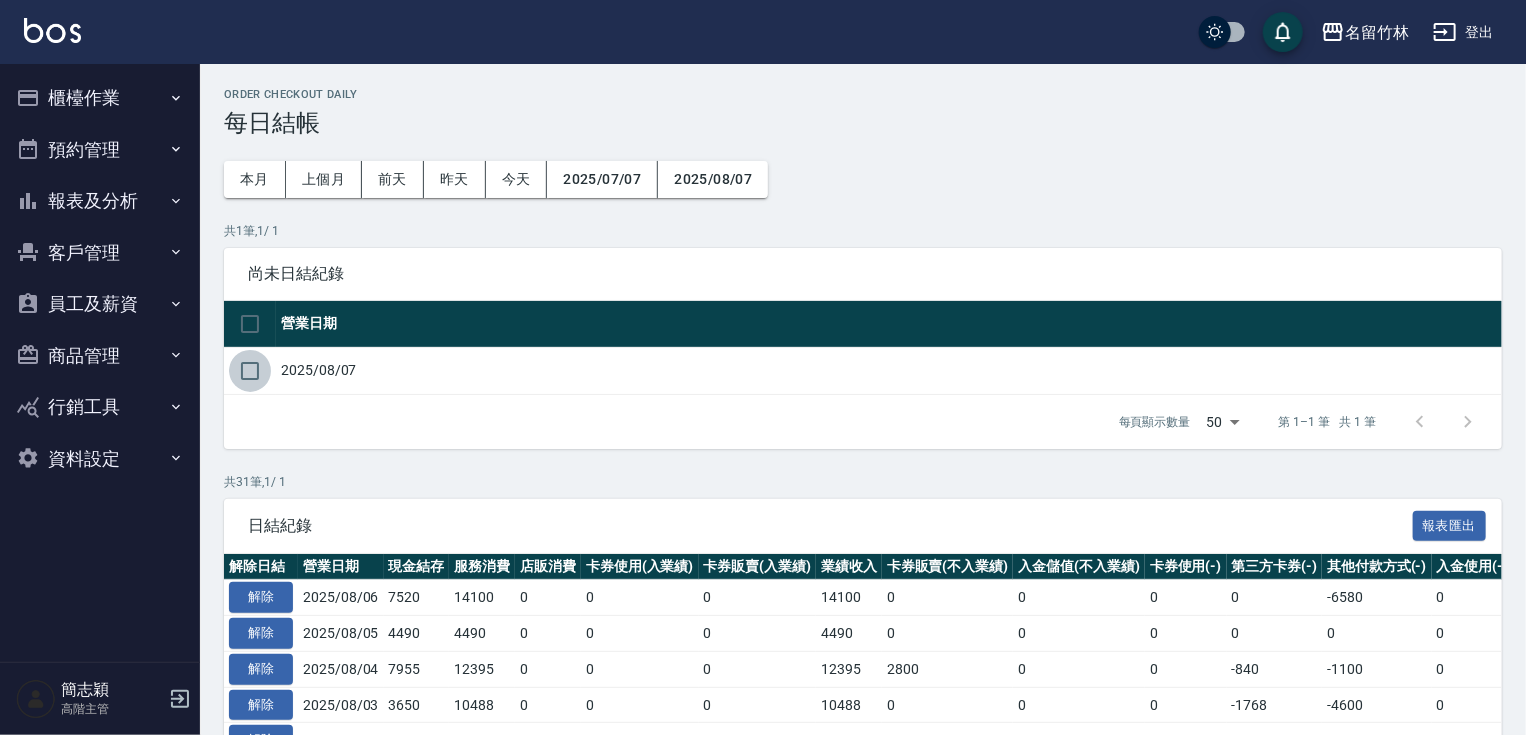click at bounding box center [250, 371] 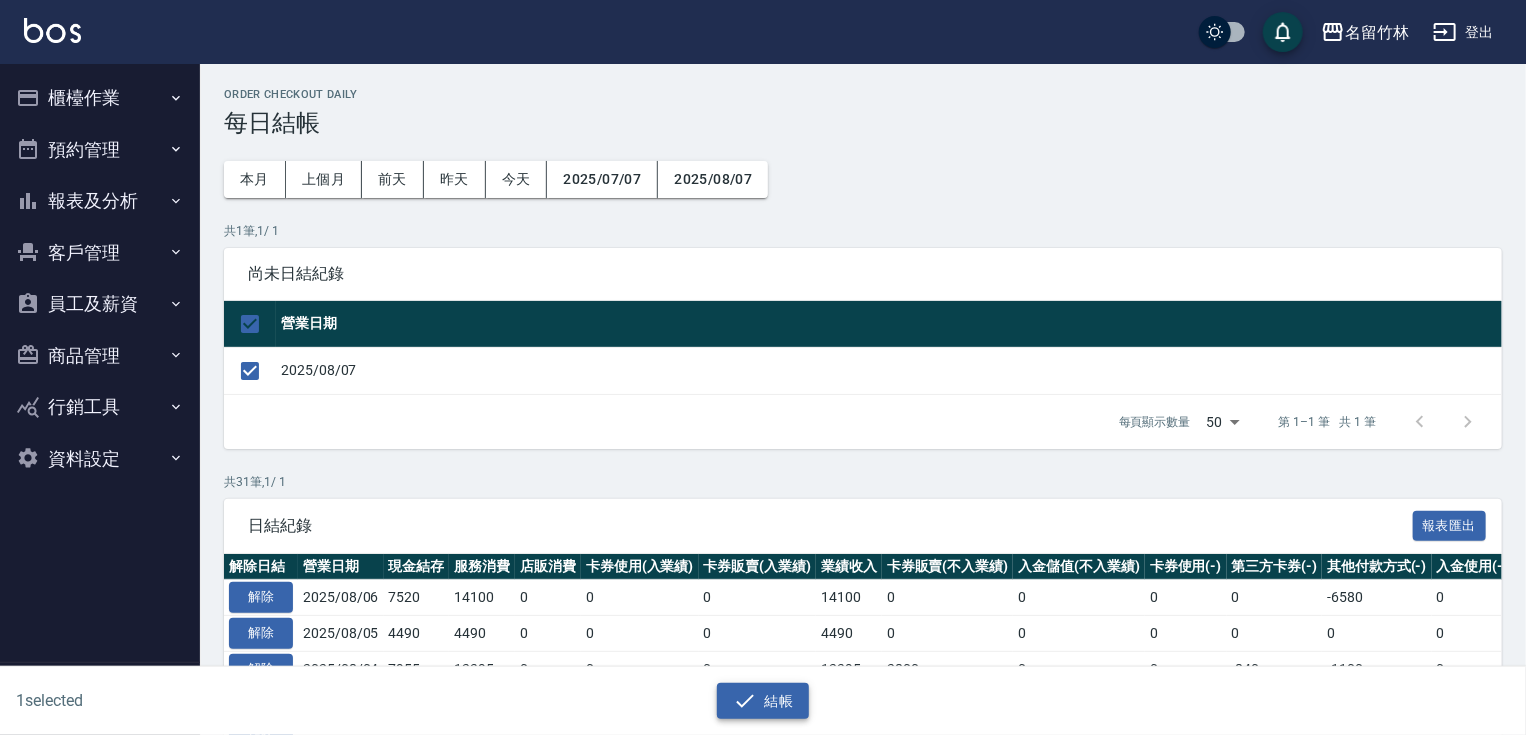 click on "結帳" at bounding box center [763, 701] 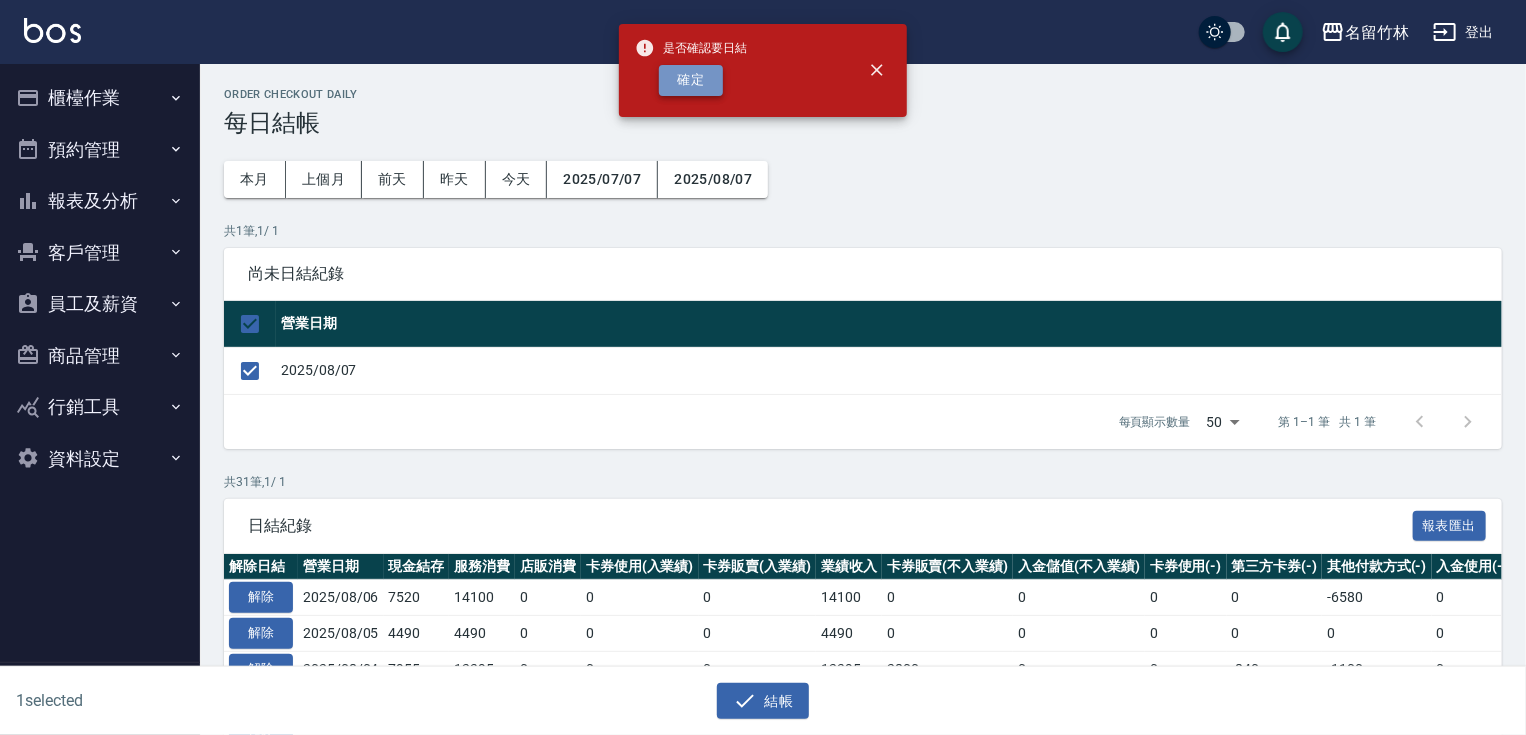 click on "確定" at bounding box center [691, 80] 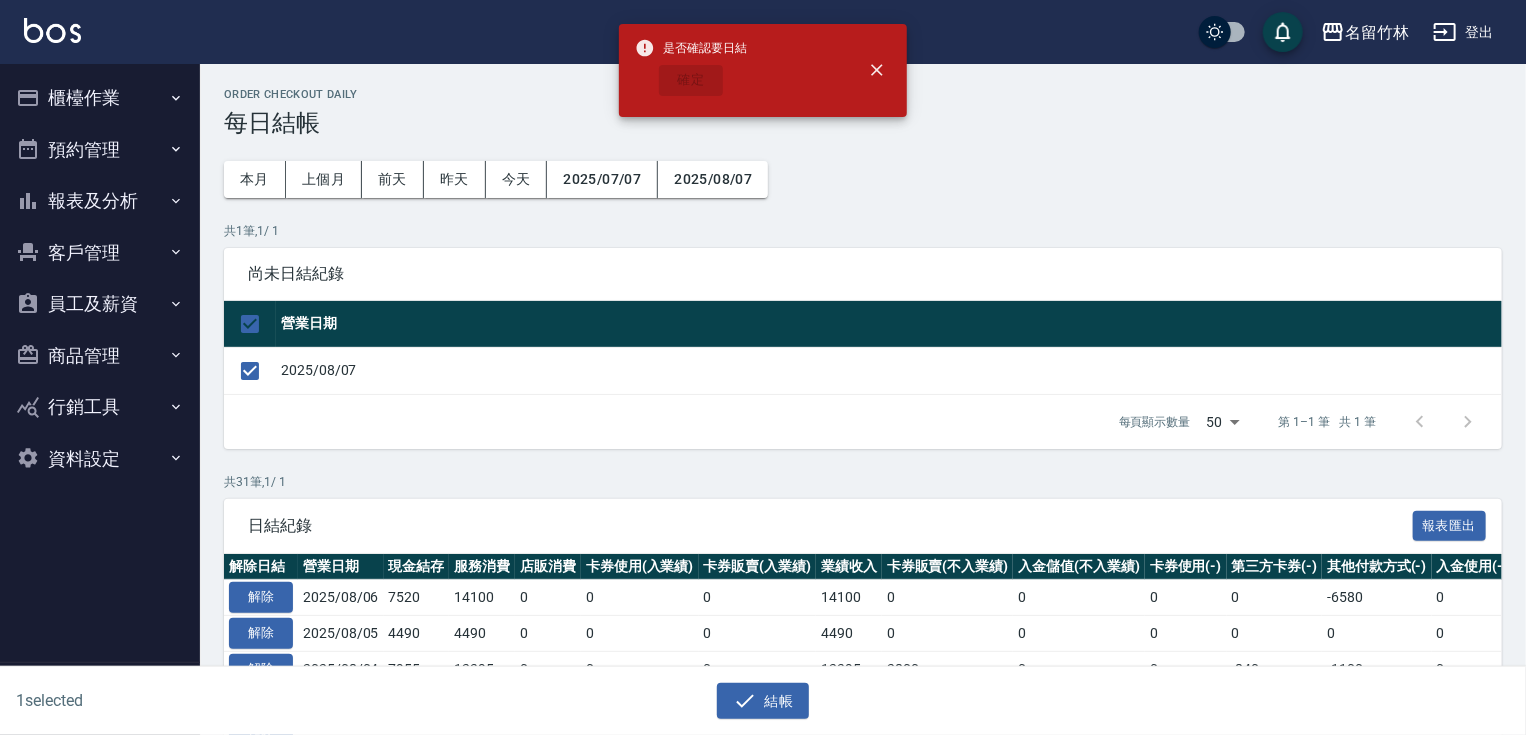 checkbox on "false" 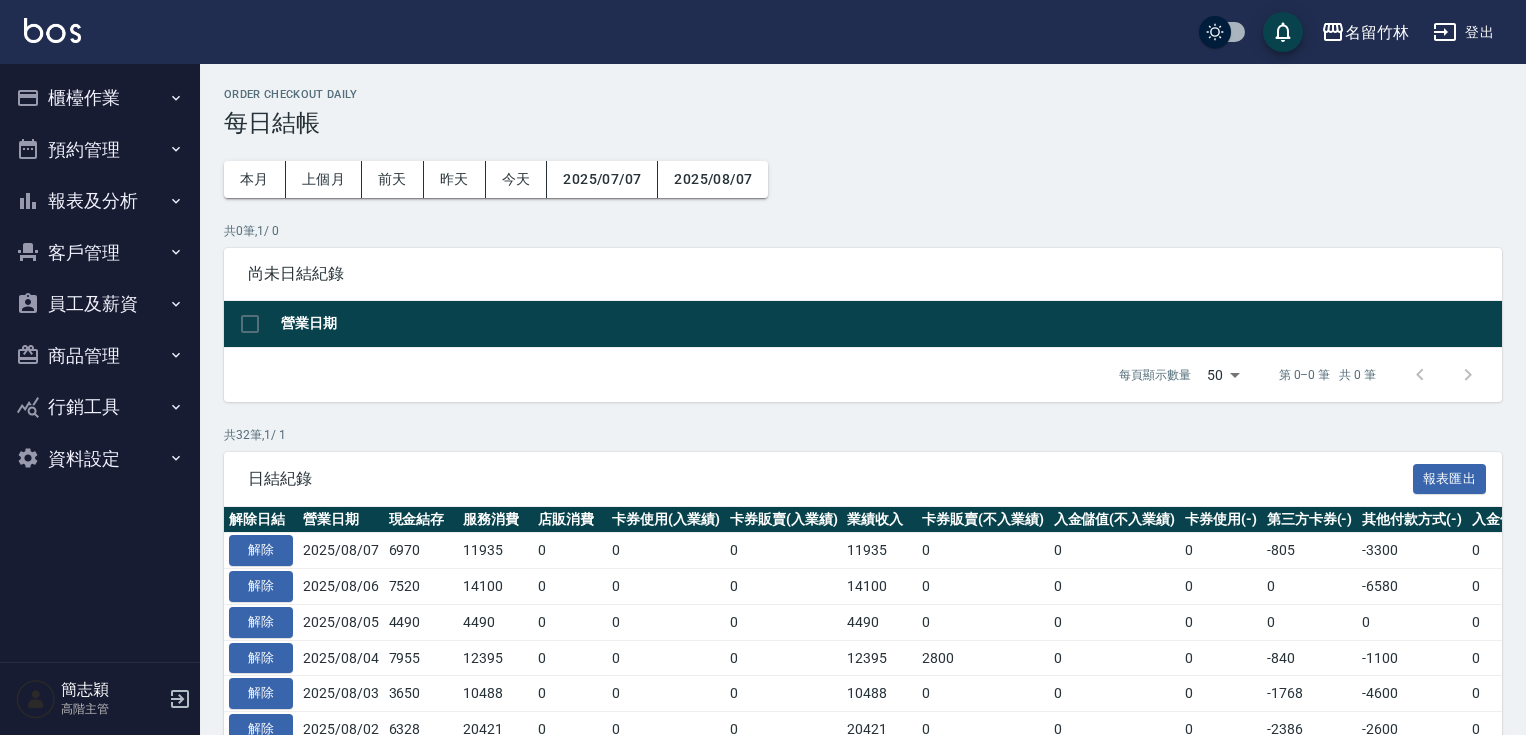 scroll, scrollTop: 0, scrollLeft: 0, axis: both 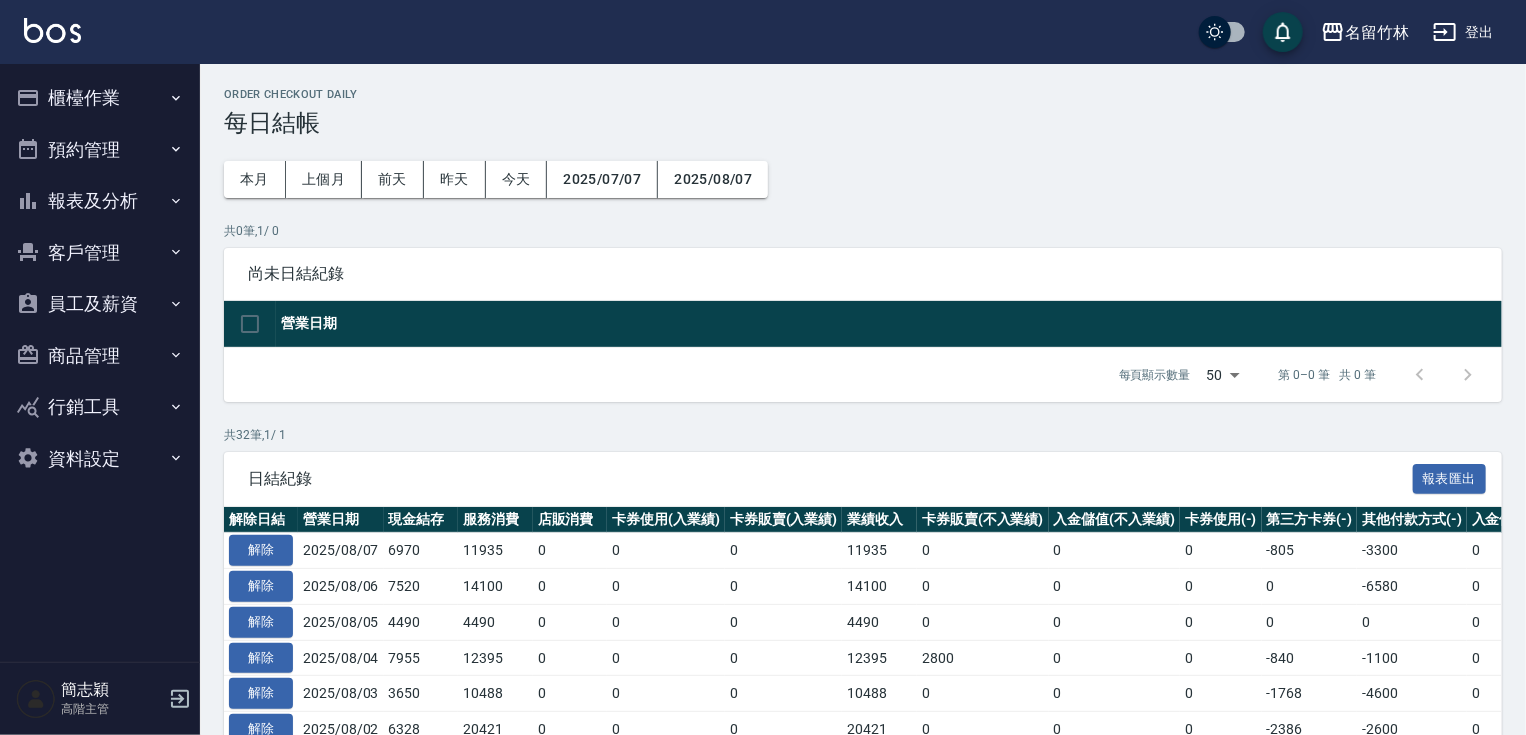 click on "報表及分析" at bounding box center (100, 201) 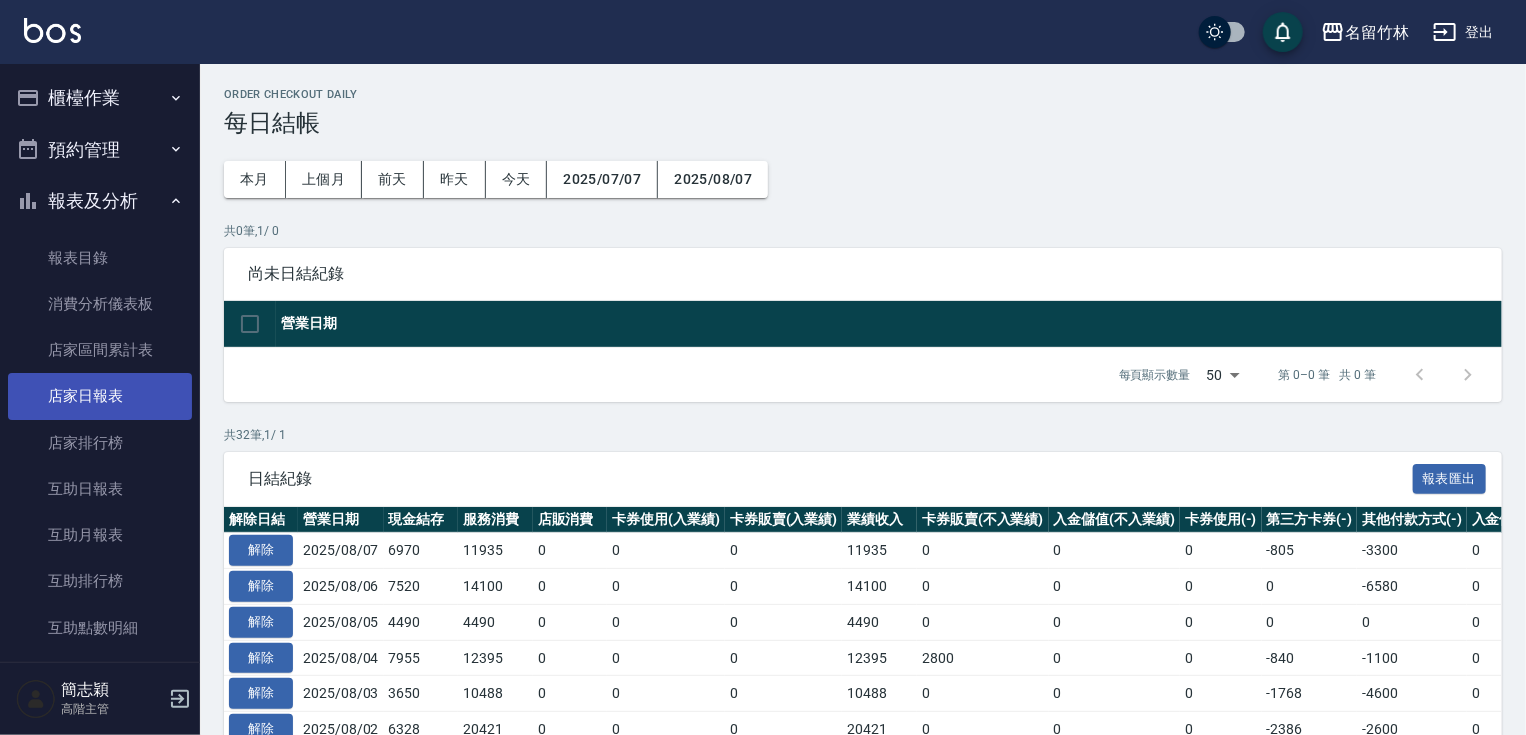 click on "店家日報表" at bounding box center [100, 396] 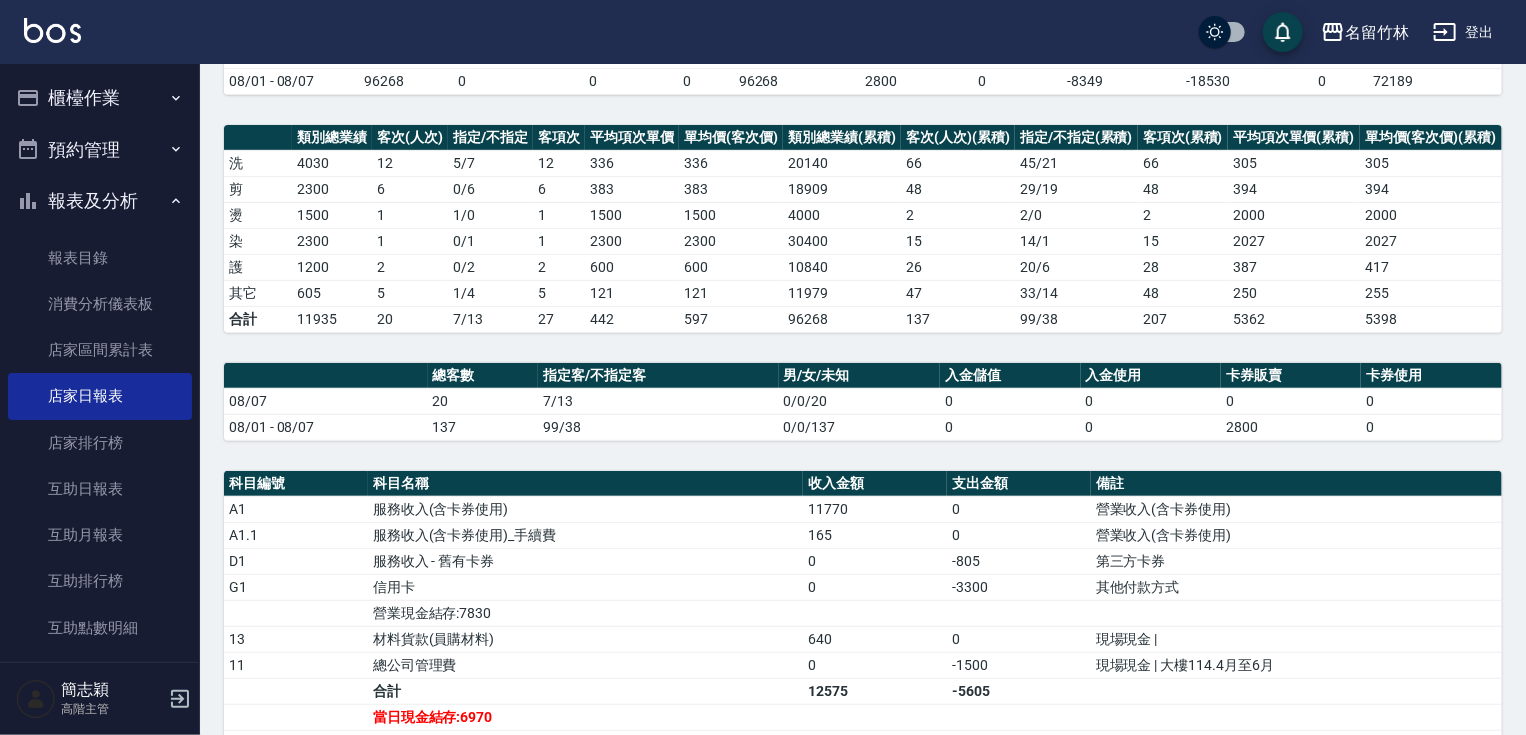 scroll, scrollTop: 234, scrollLeft: 0, axis: vertical 